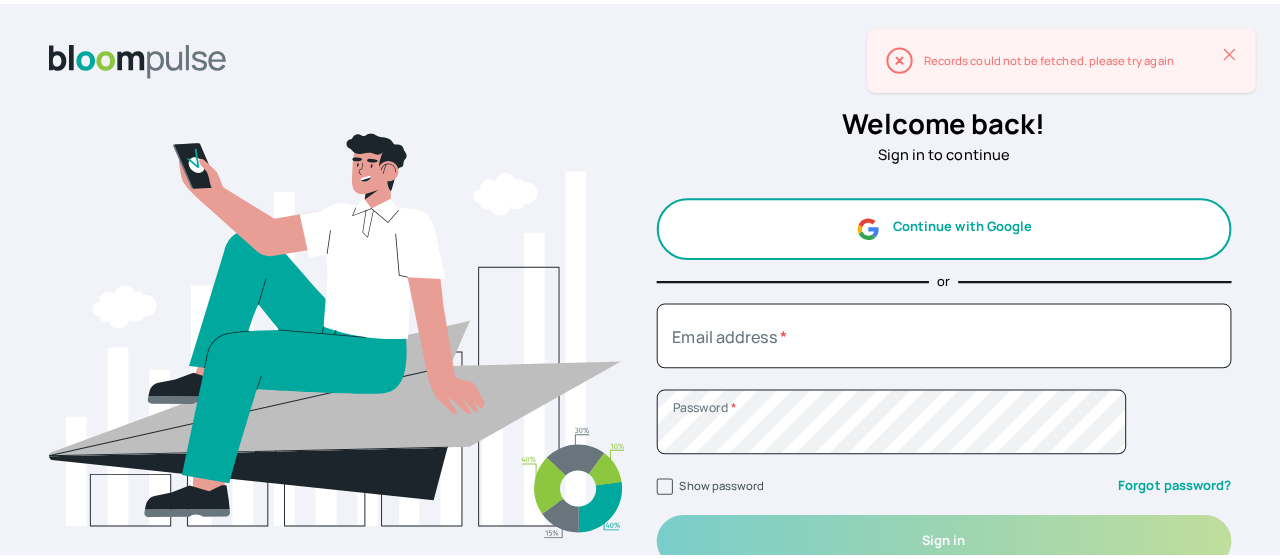 scroll, scrollTop: 0, scrollLeft: 0, axis: both 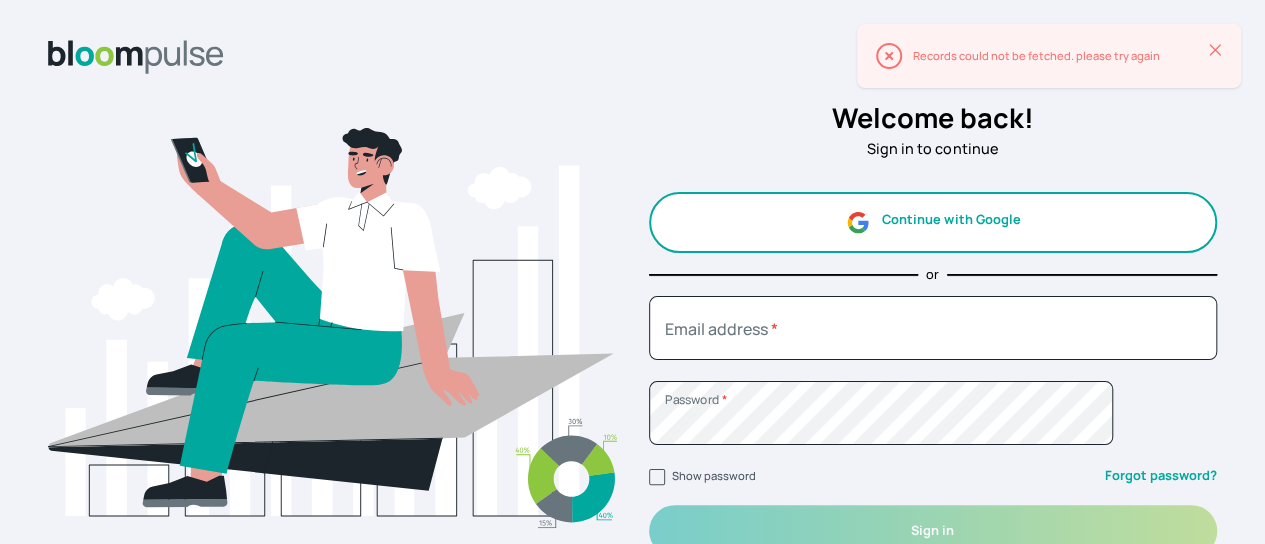 click on "Continue with Google" at bounding box center [933, 222] 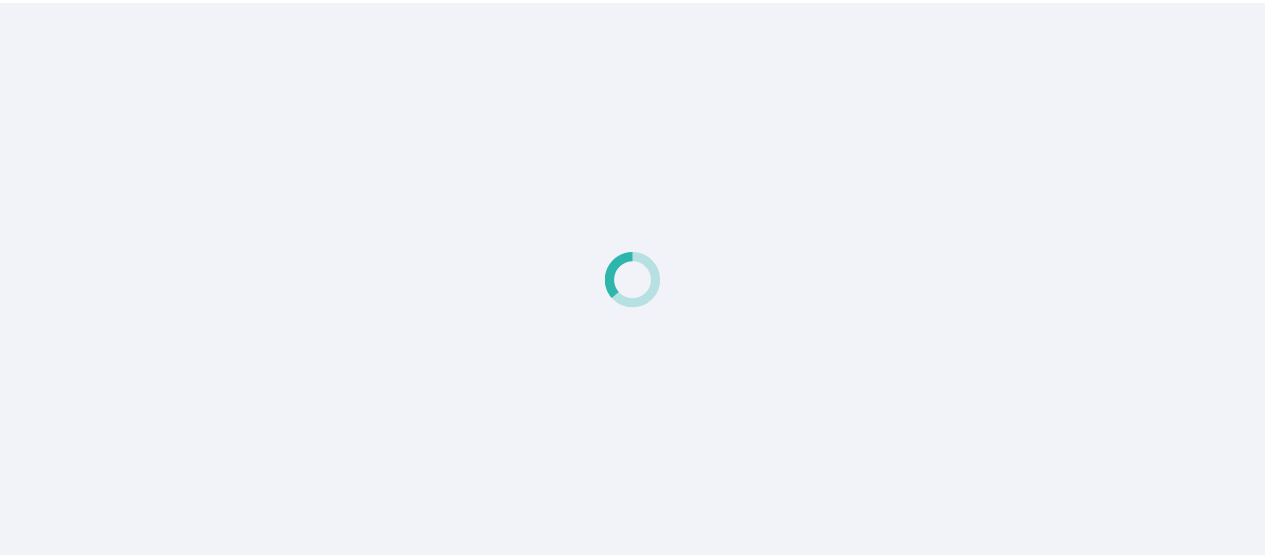 scroll, scrollTop: 0, scrollLeft: 0, axis: both 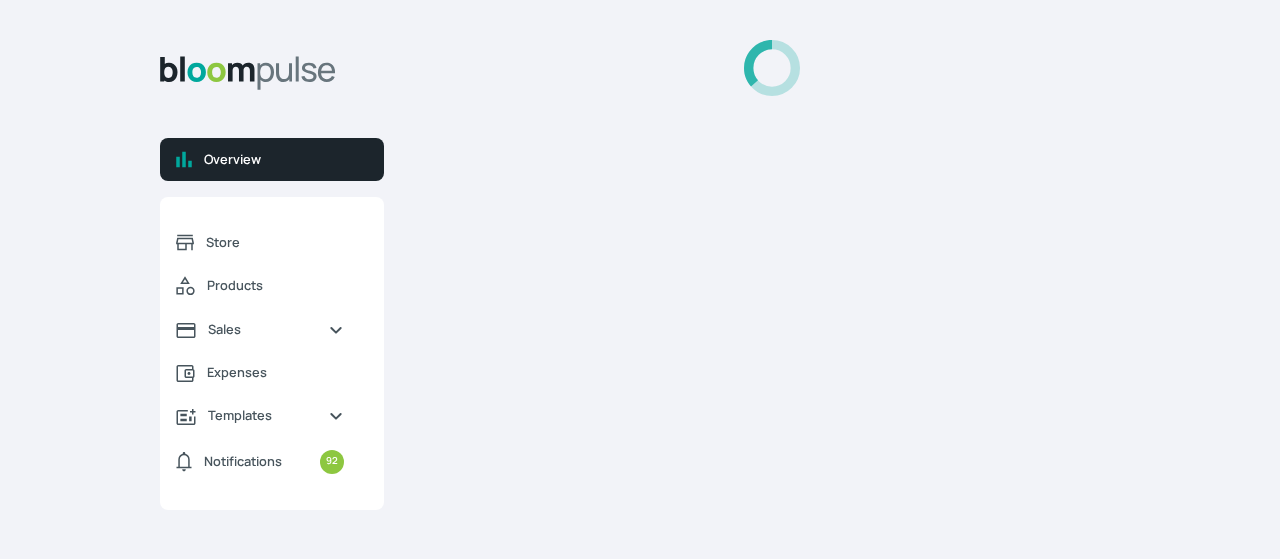 select on "2025" 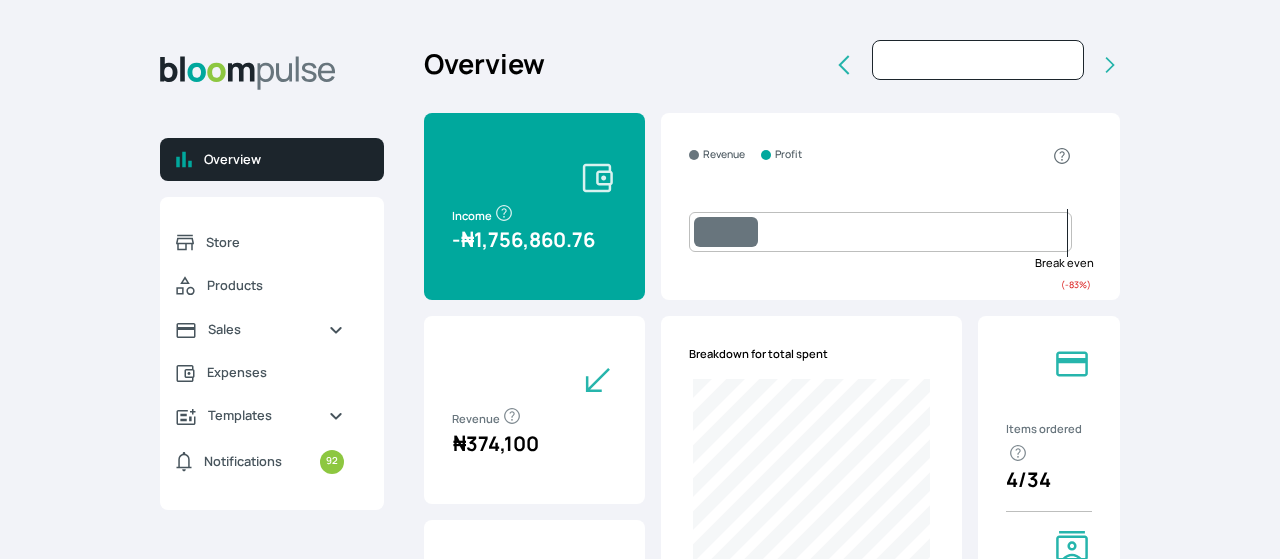 type on "[MONTH] [YEAR]" 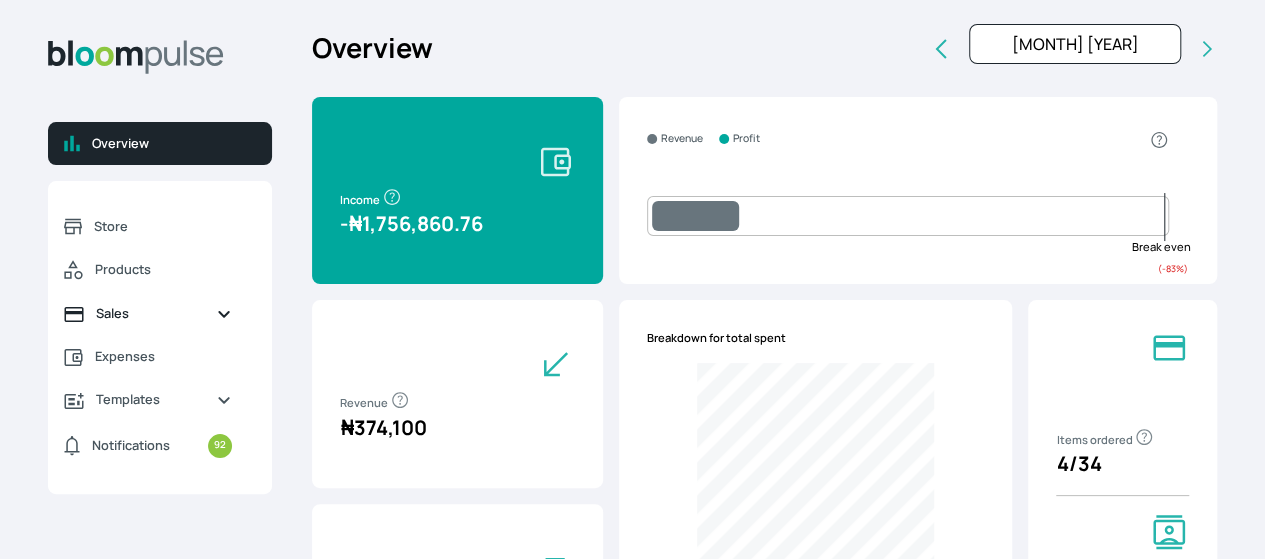click on "Sales" at bounding box center [148, 313] 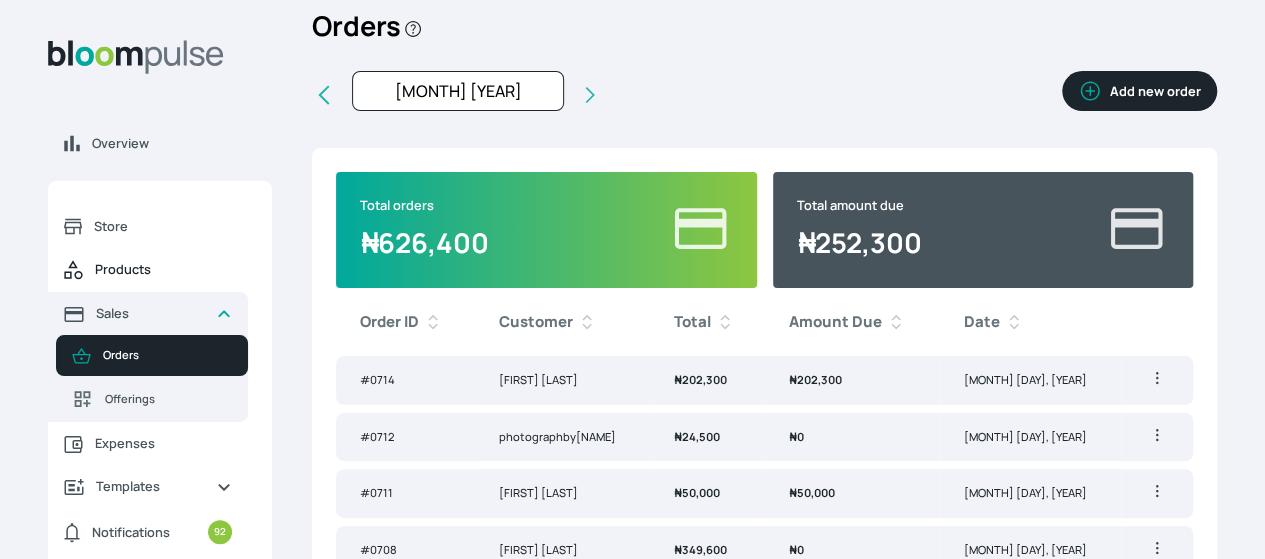 scroll, scrollTop: 100, scrollLeft: 0, axis: vertical 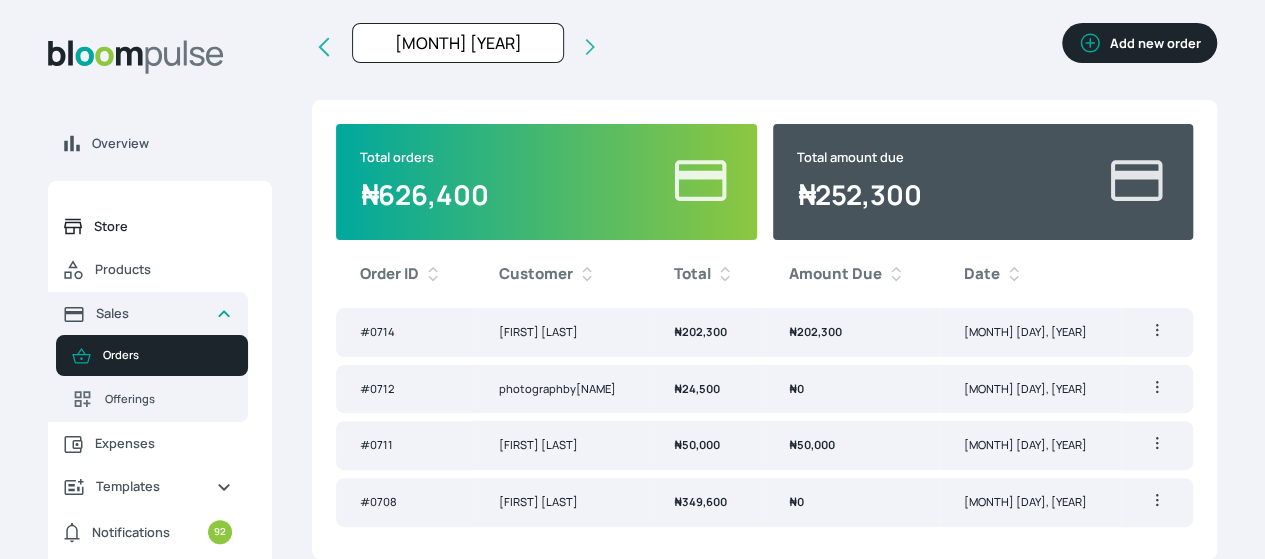 click on "Store" at bounding box center [163, 226] 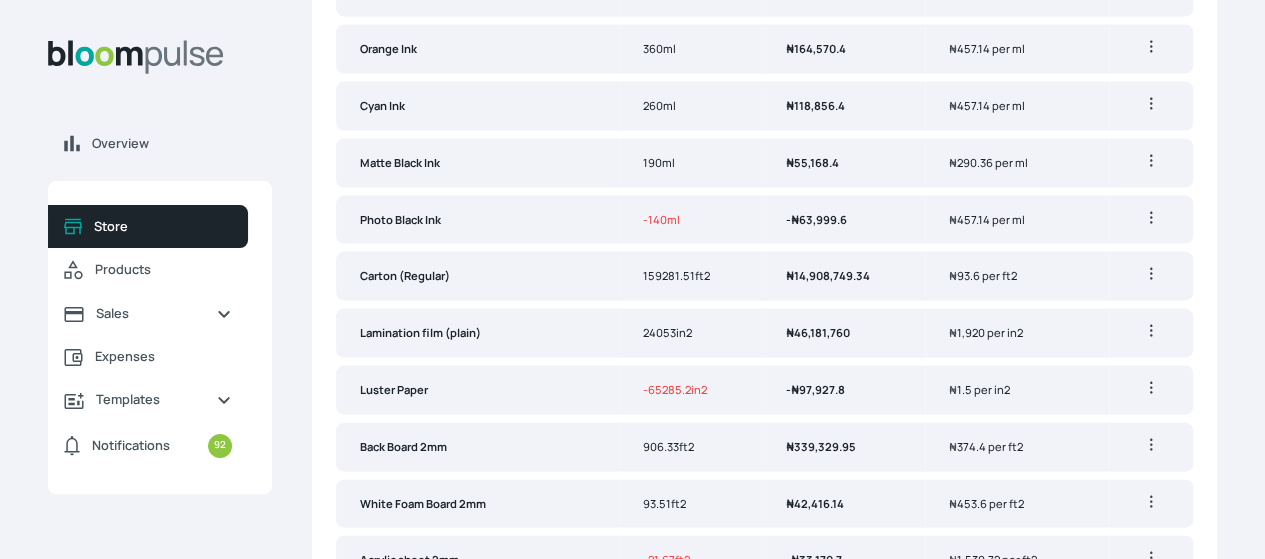scroll, scrollTop: 2172, scrollLeft: 0, axis: vertical 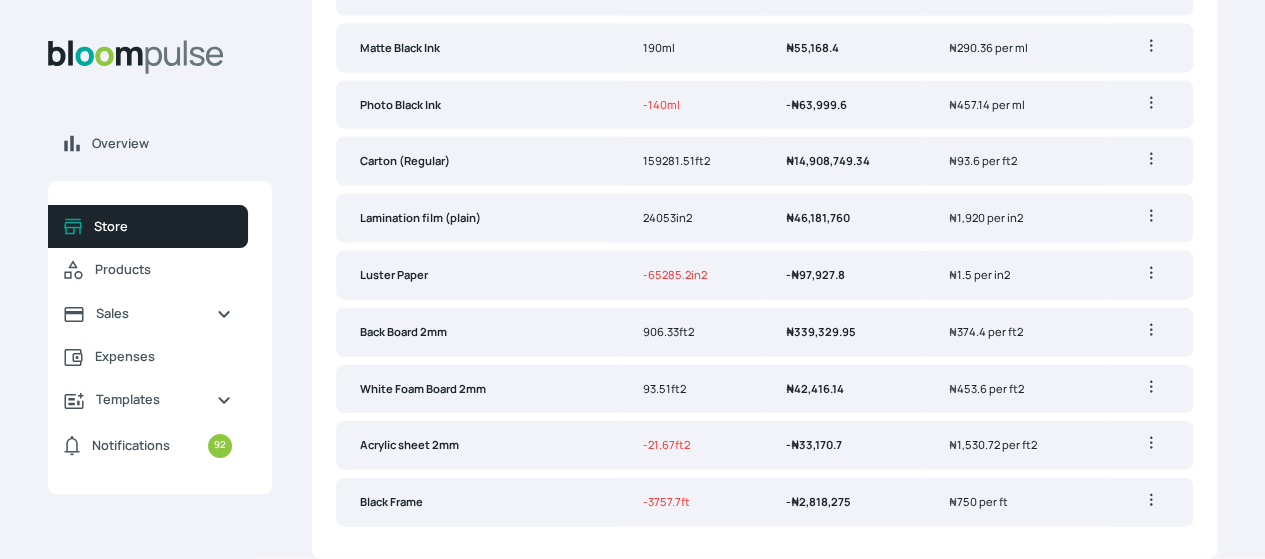 click on "Black Frame" at bounding box center [477, 502] 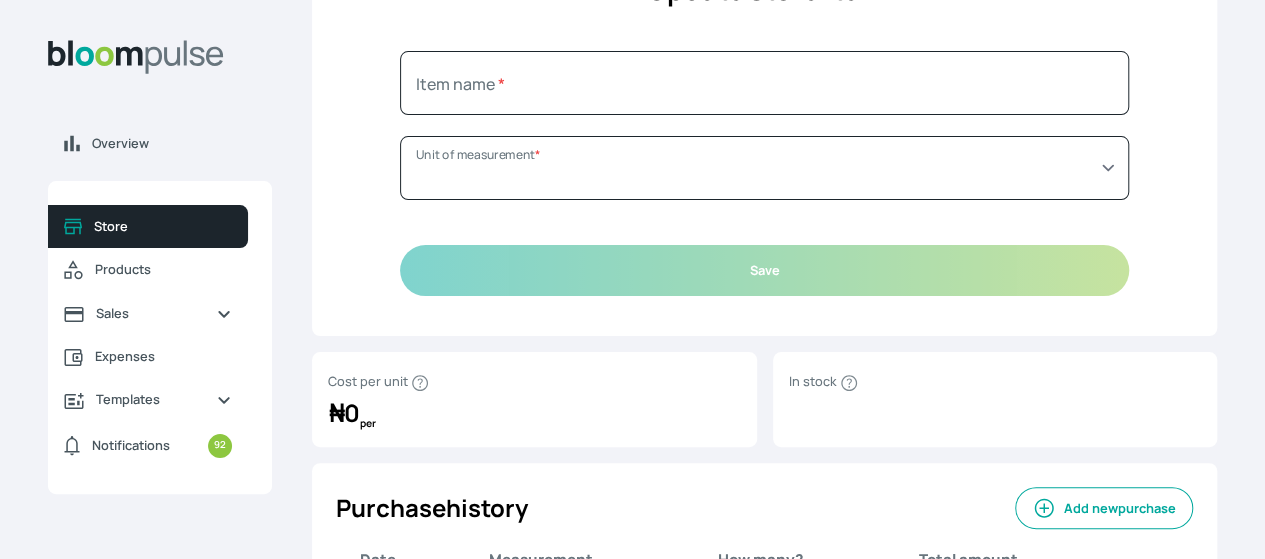 scroll, scrollTop: 190, scrollLeft: 0, axis: vertical 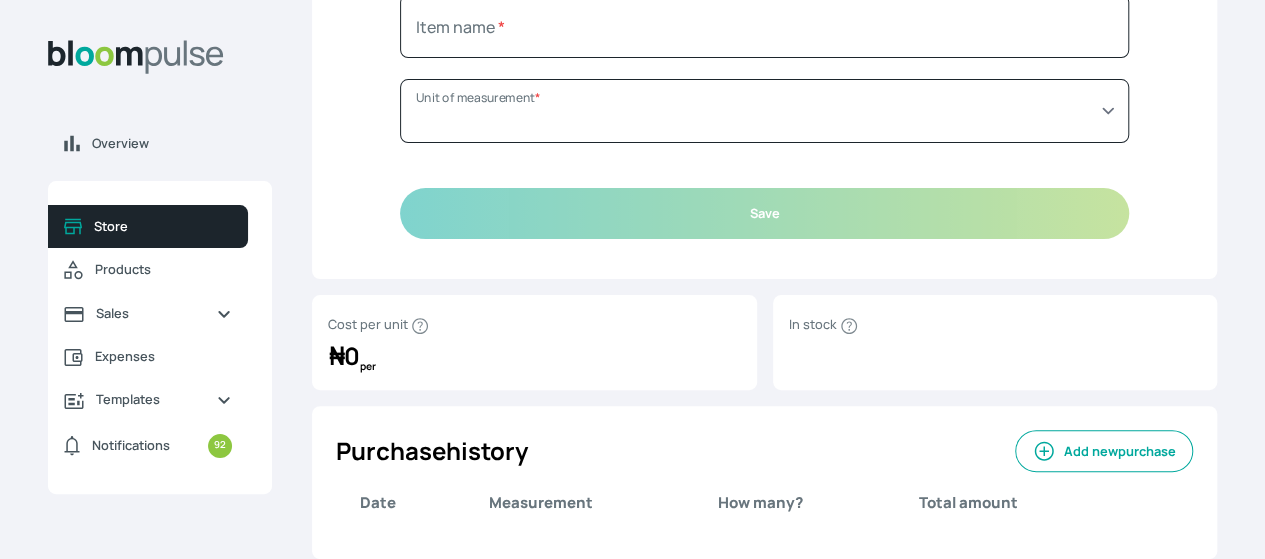 type on "Black Frame" 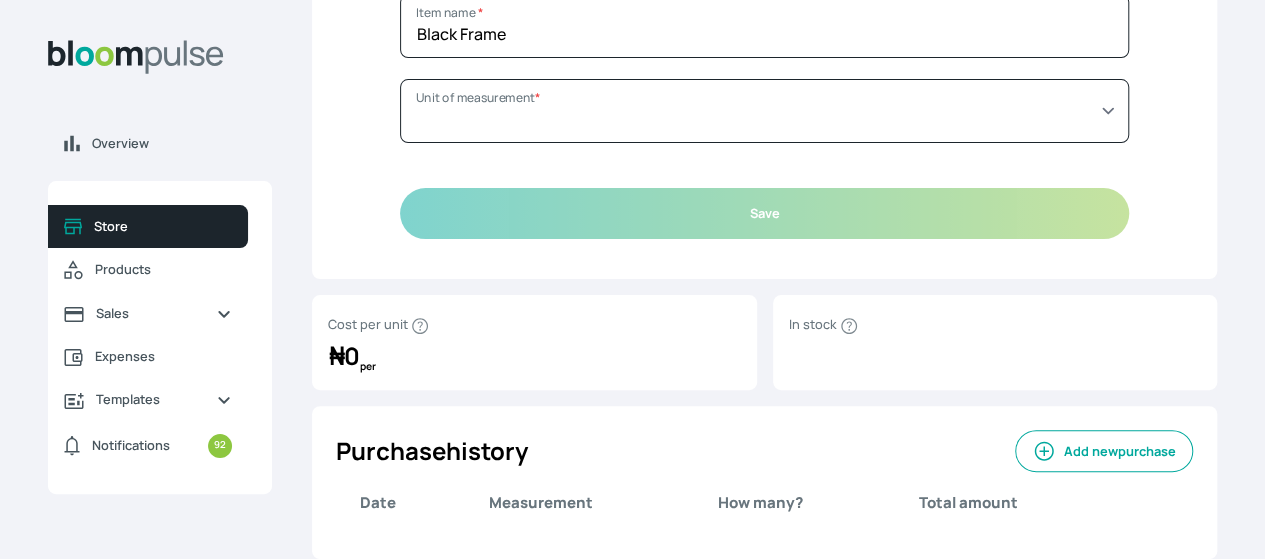 select on "FOOT" 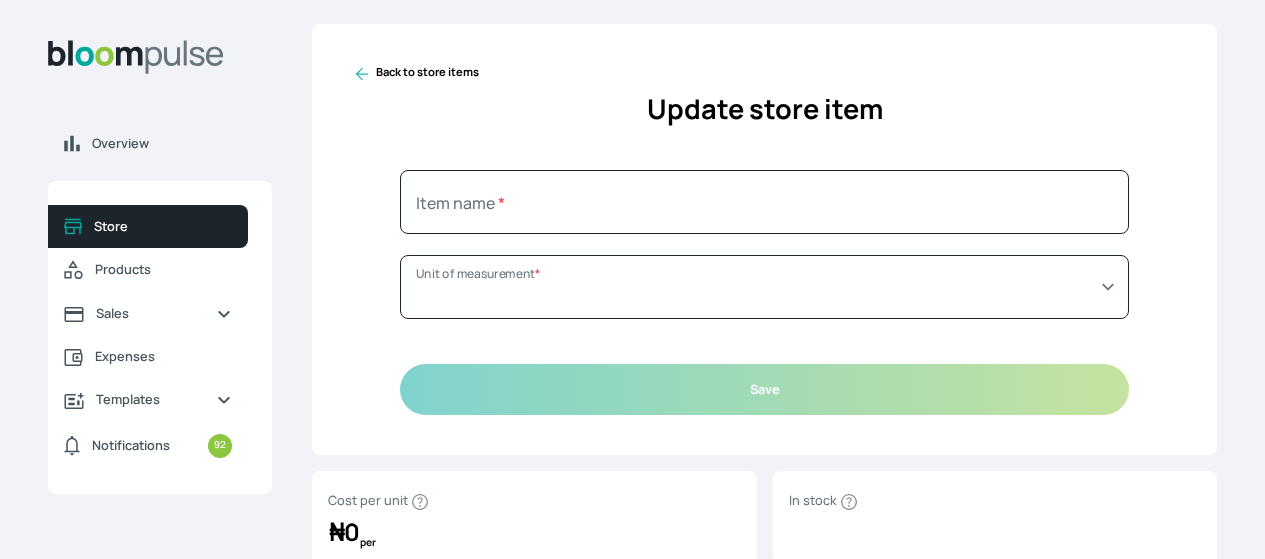 type on "Black Frame" 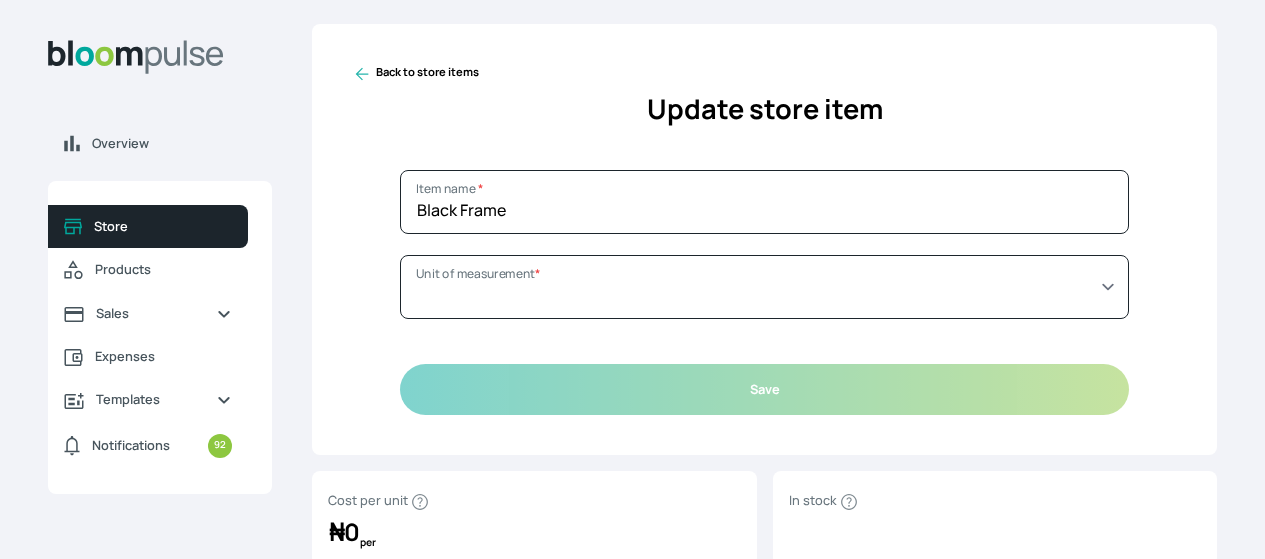 scroll, scrollTop: 0, scrollLeft: 0, axis: both 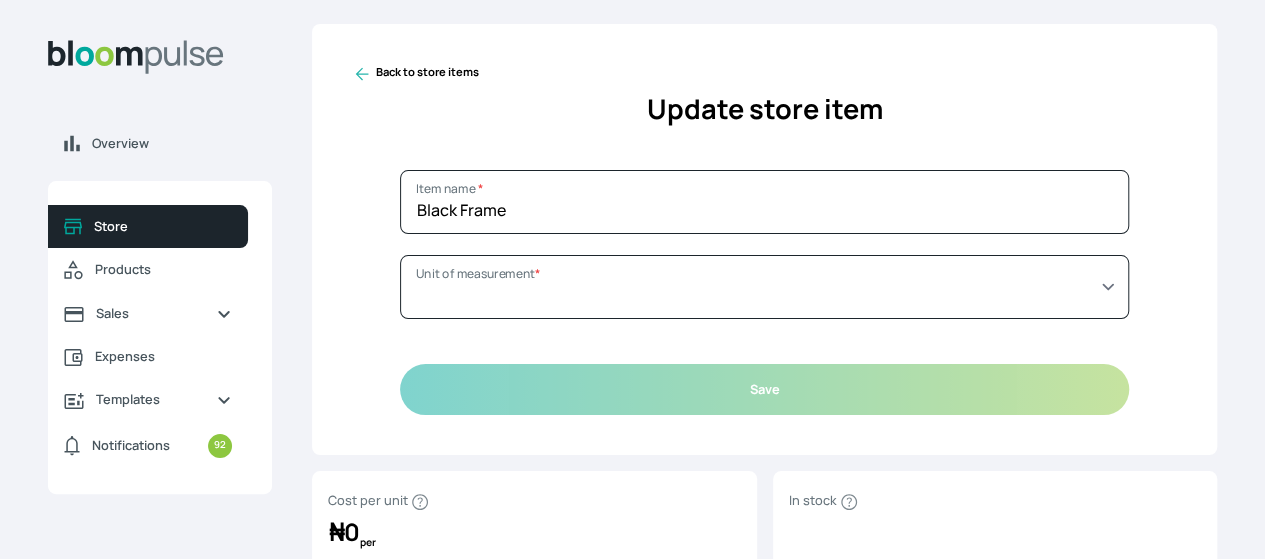 select on "FOOT" 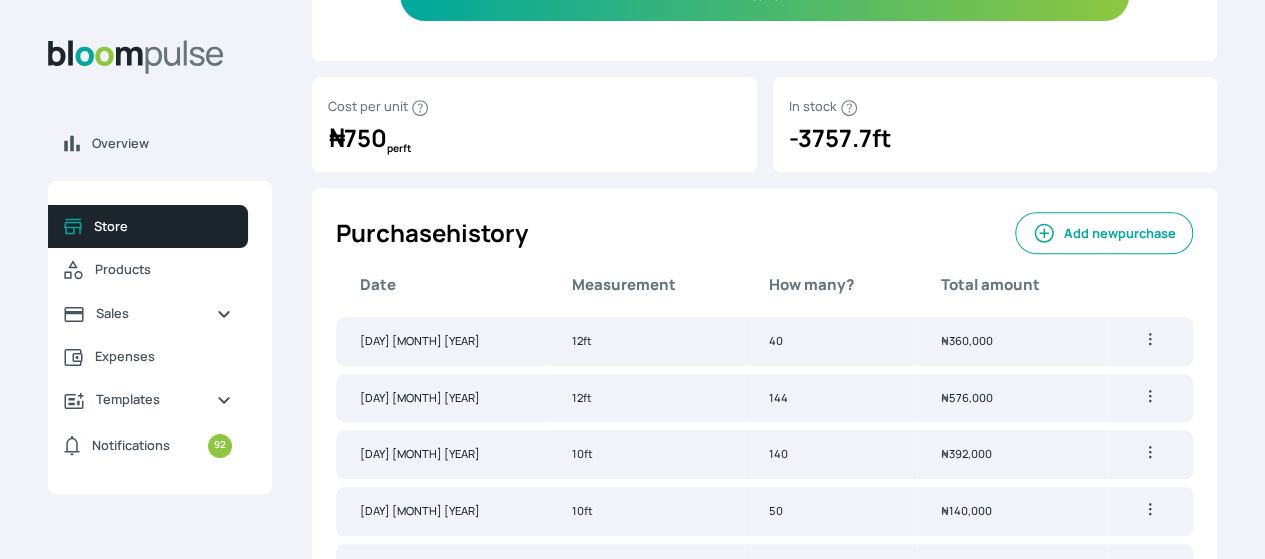scroll, scrollTop: 343, scrollLeft: 0, axis: vertical 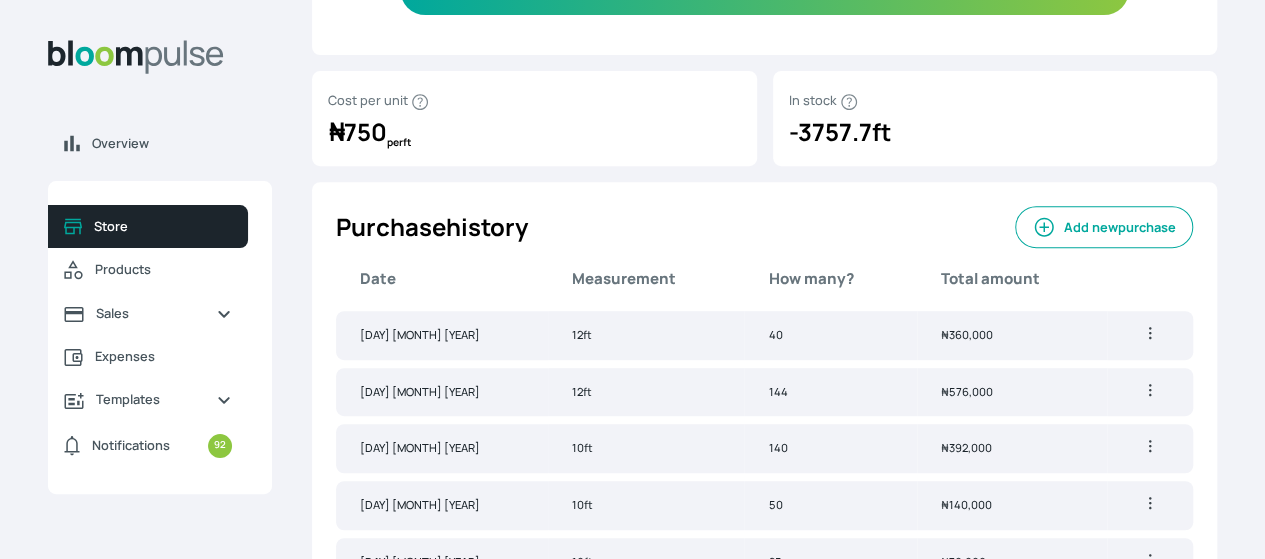click on "Add new  purchase" at bounding box center (1104, 227) 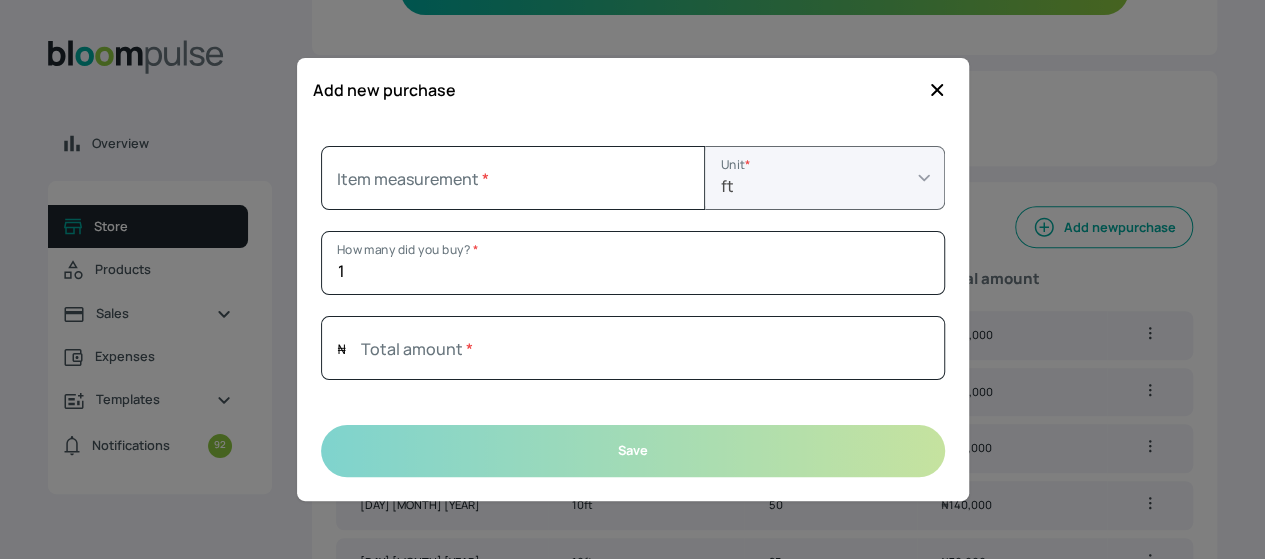 click 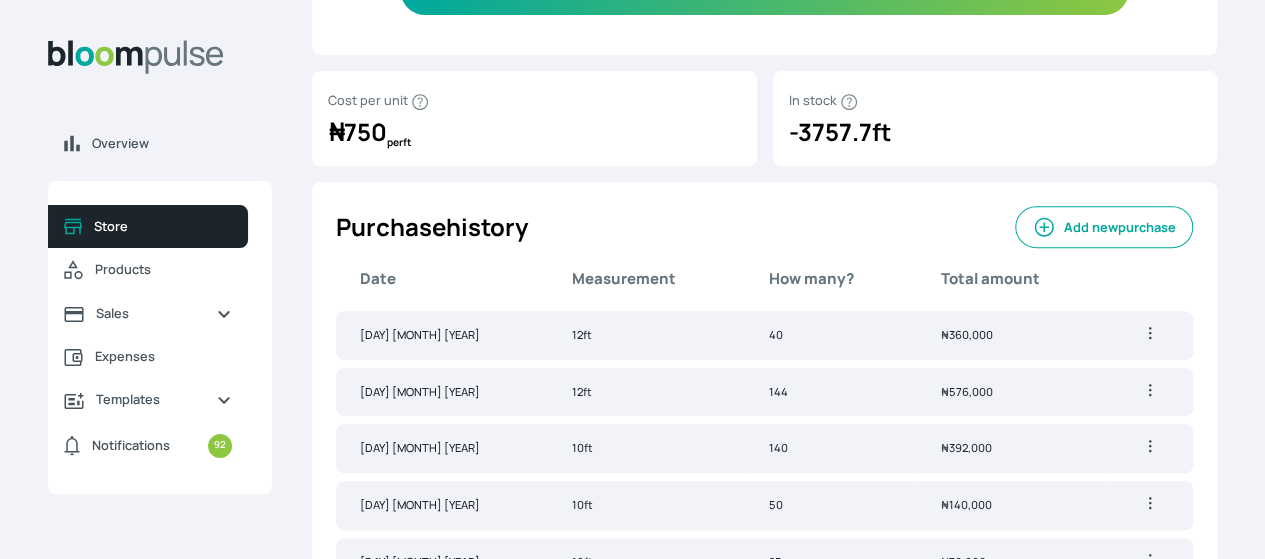 scroll, scrollTop: 500, scrollLeft: 0, axis: vertical 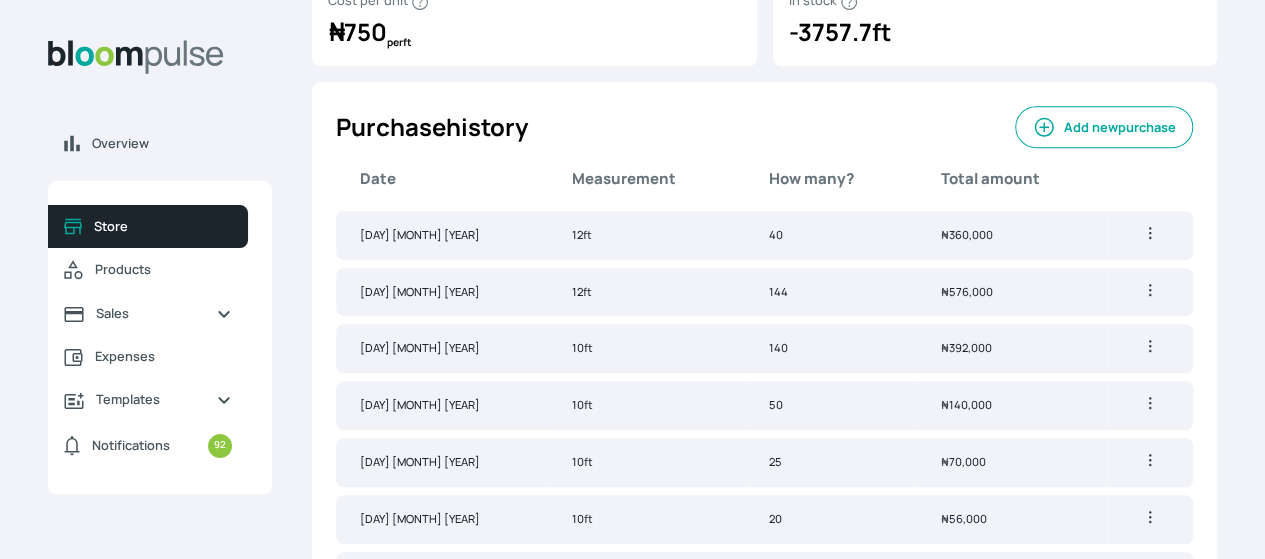 click on "Add new  purchase" at bounding box center [1104, 127] 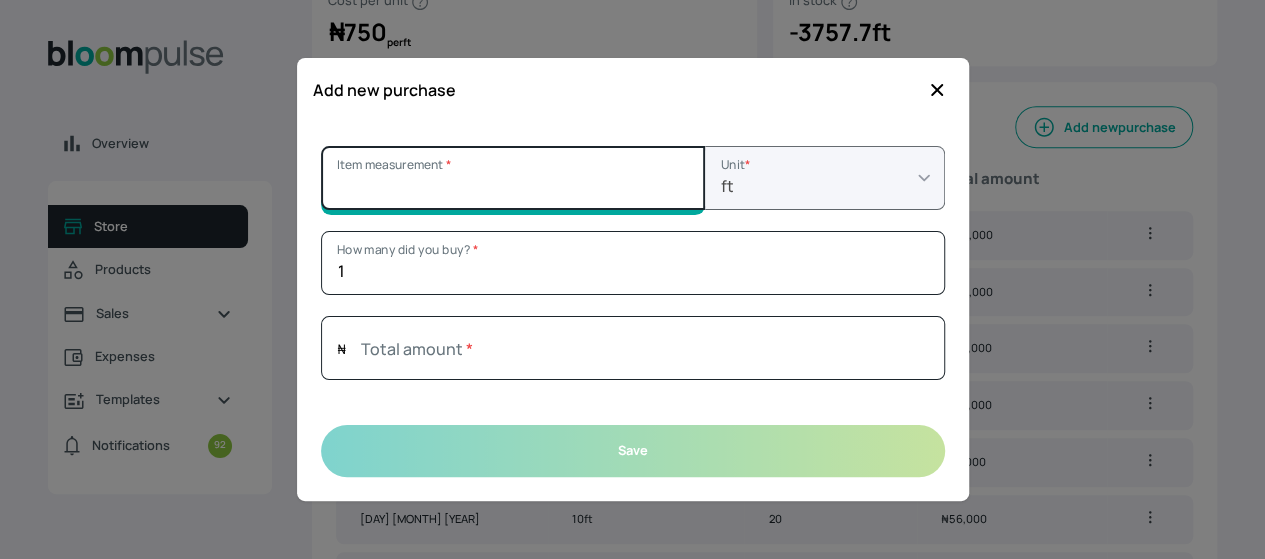 click on "Item measurement    *" at bounding box center (513, 178) 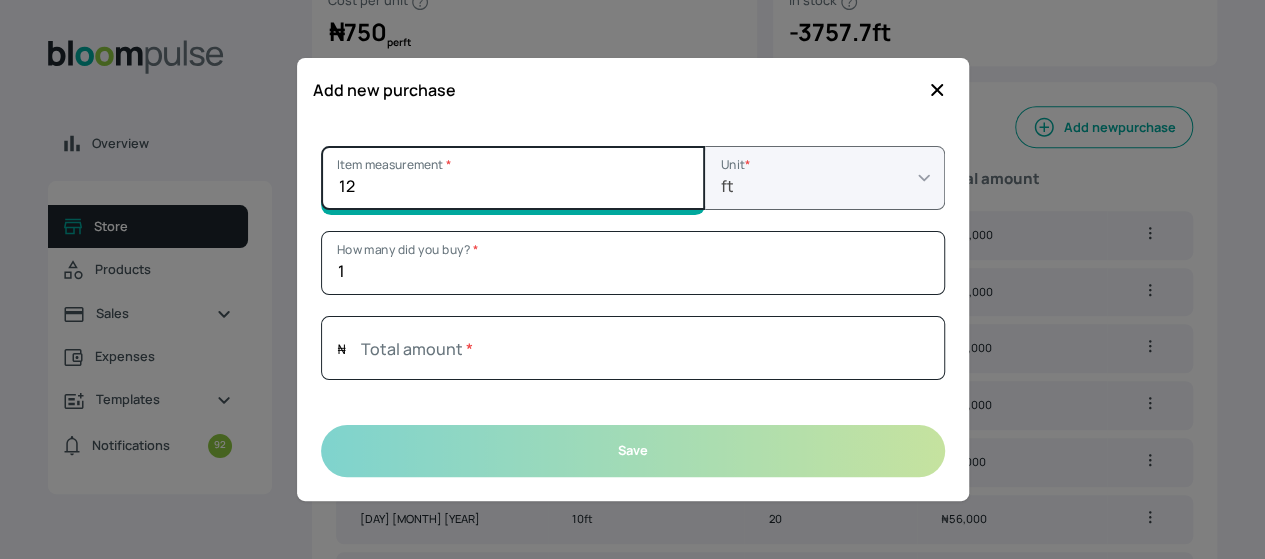 type on "12" 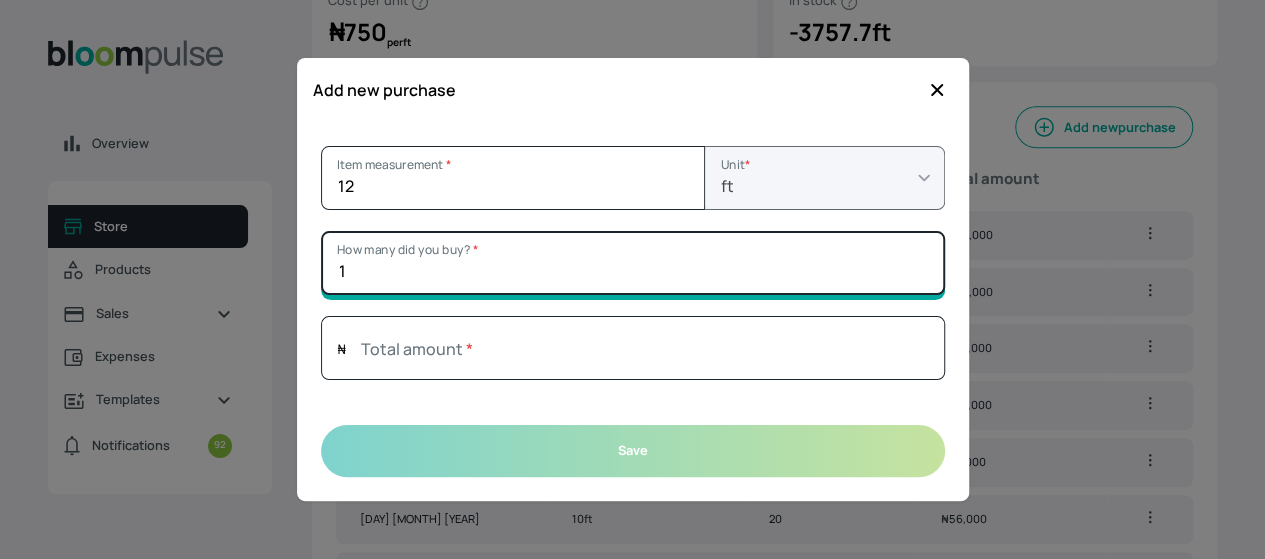 click on "1" at bounding box center [633, 263] 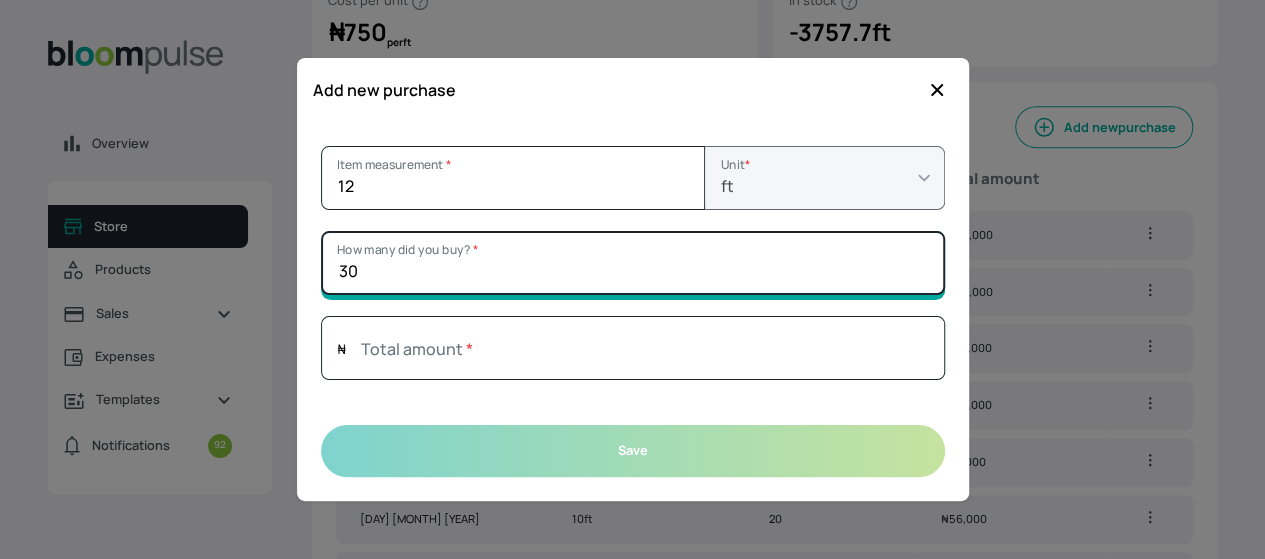 type on "30" 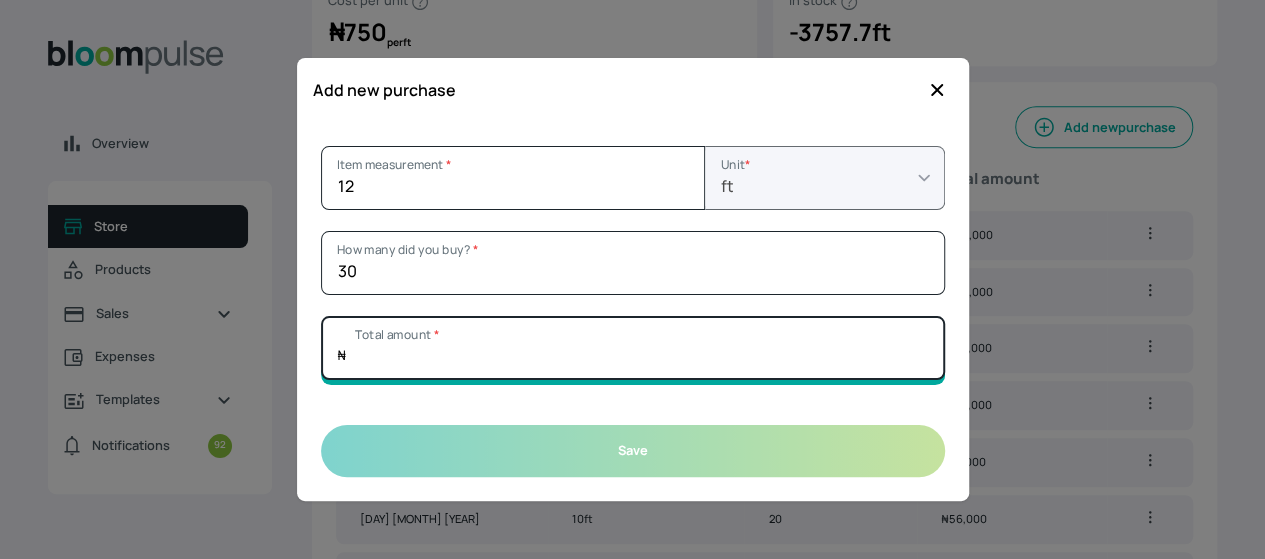 click on "Total amount    *" at bounding box center [633, 348] 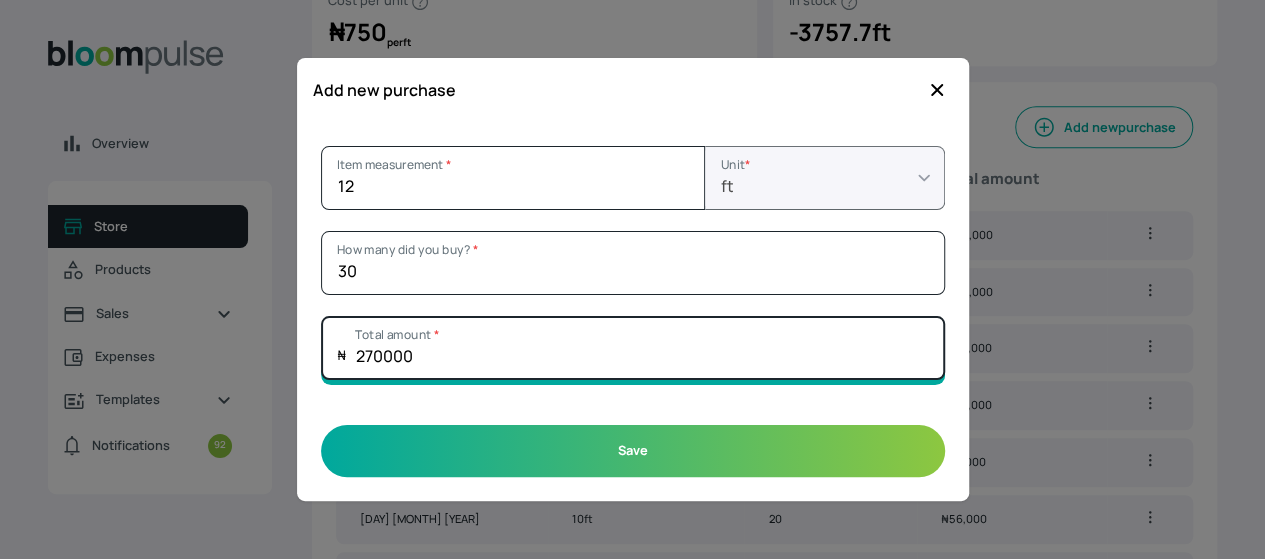 type on "270000" 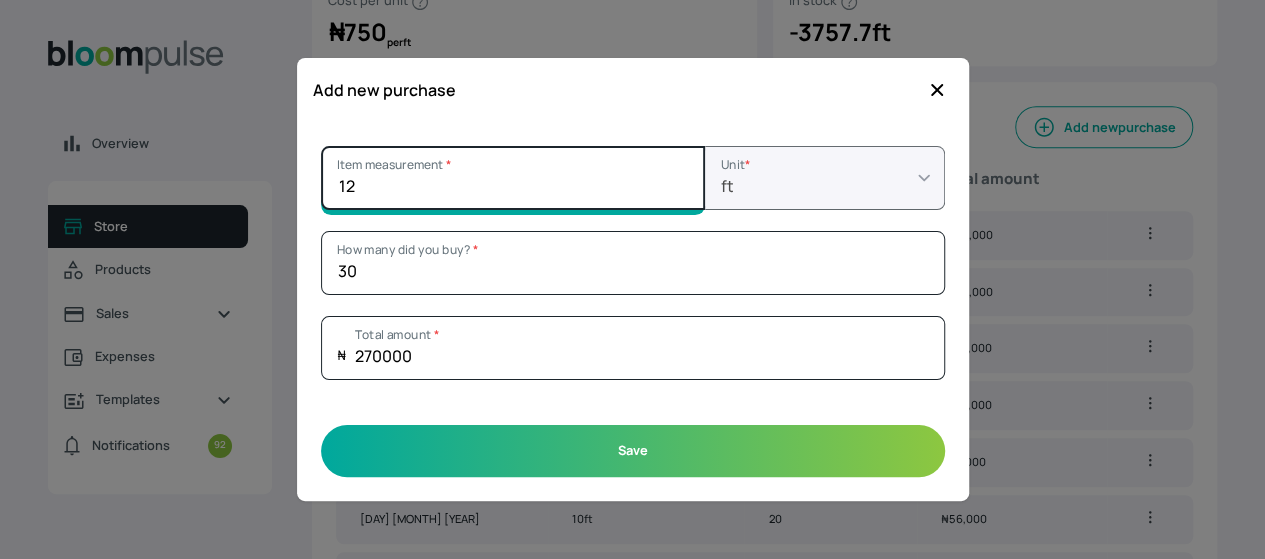 click on "12" at bounding box center (513, 178) 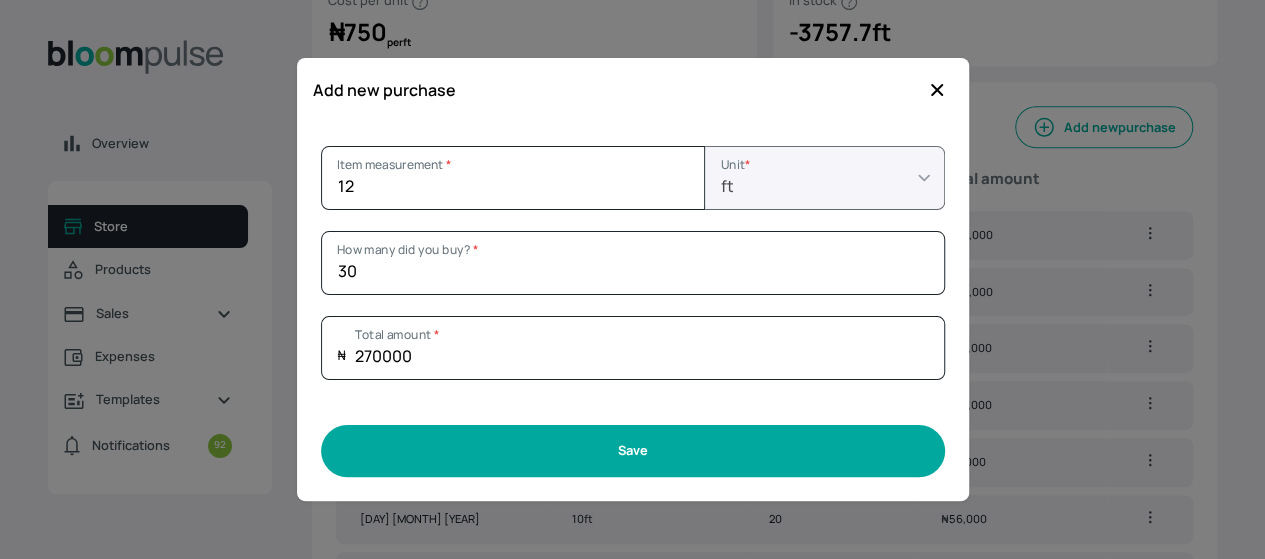 click on "Save" at bounding box center (633, 450) 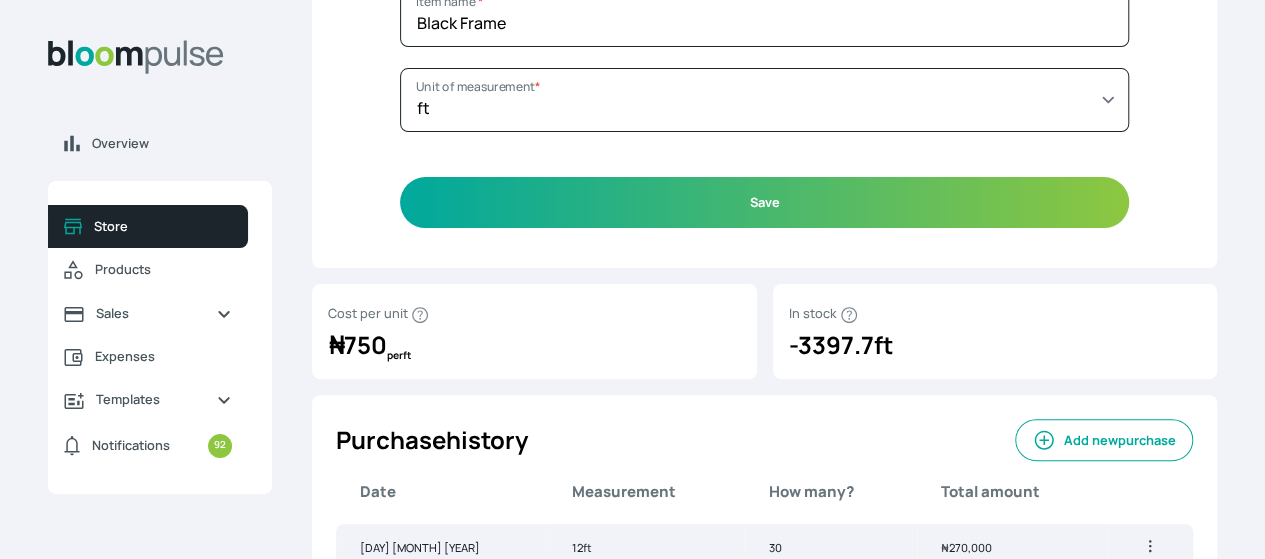 scroll, scrollTop: 0, scrollLeft: 0, axis: both 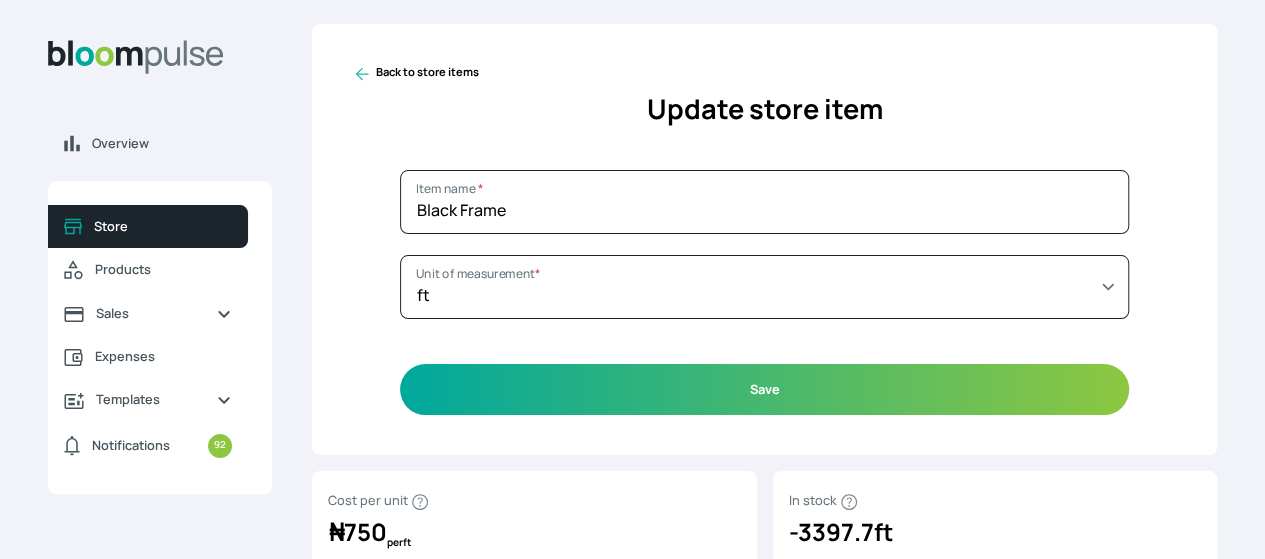 click 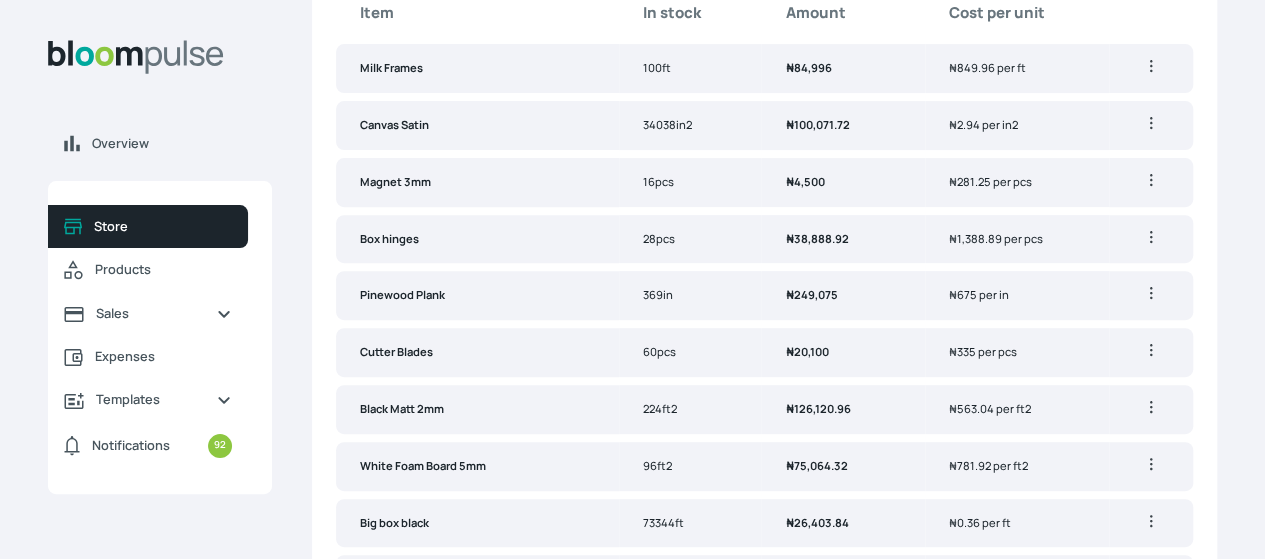 scroll, scrollTop: 100, scrollLeft: 0, axis: vertical 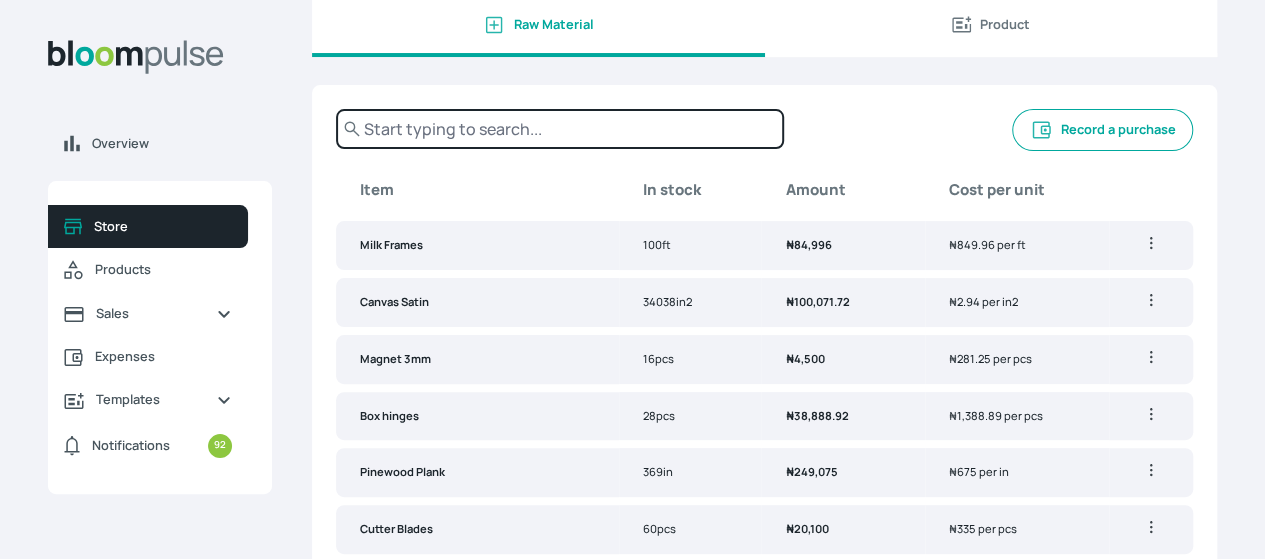 click at bounding box center [560, 129] 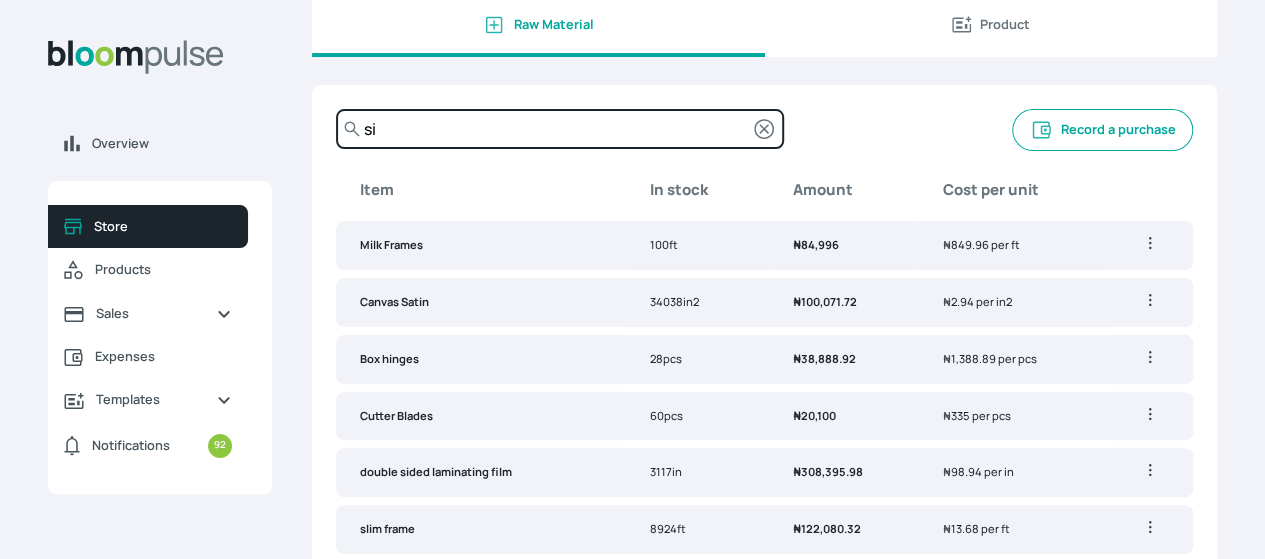 scroll, scrollTop: 0, scrollLeft: 0, axis: both 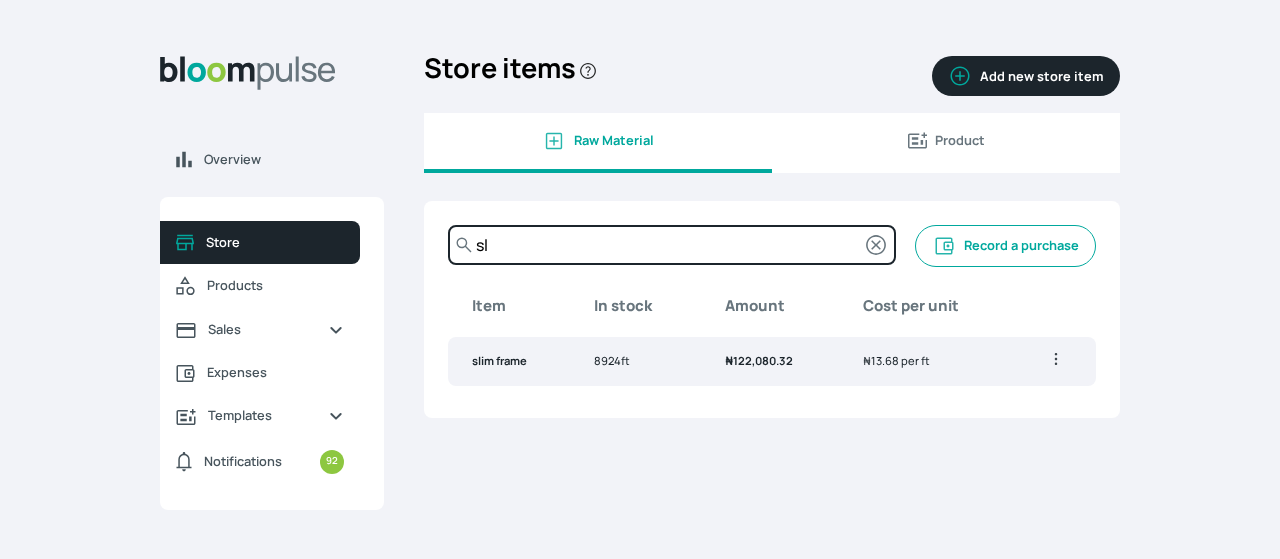type on "s" 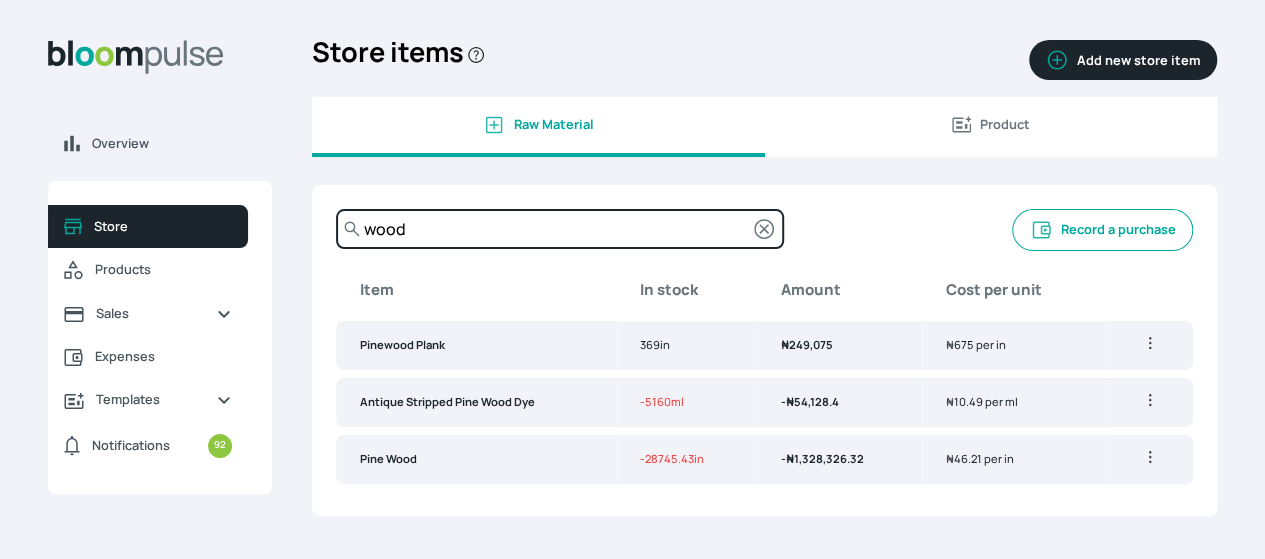 type on "wood" 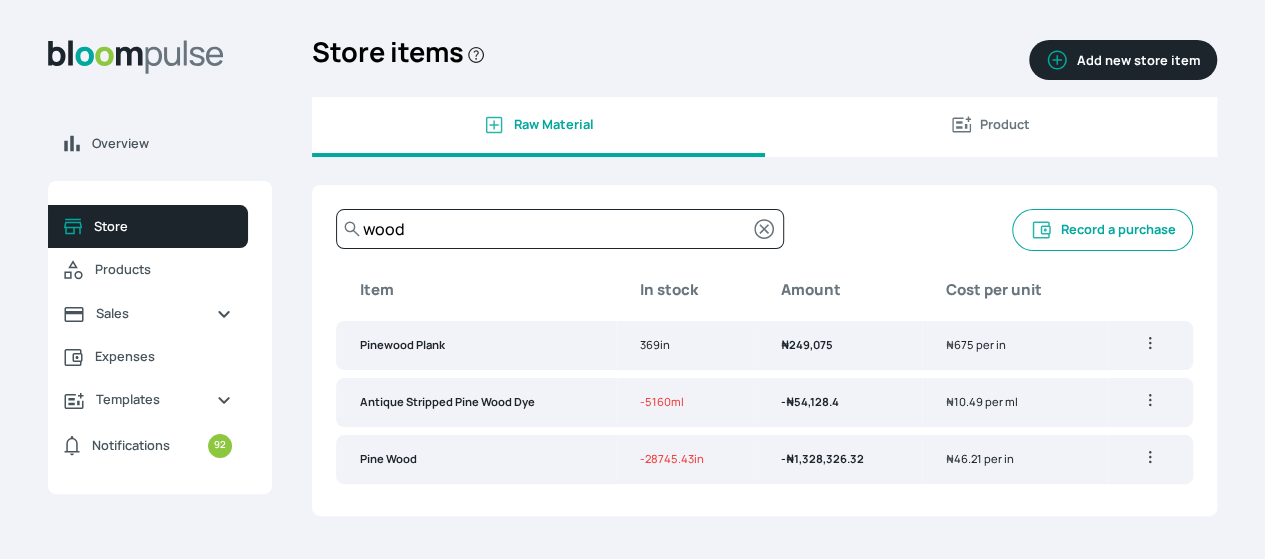 click on "Pine Wood" at bounding box center [476, 459] 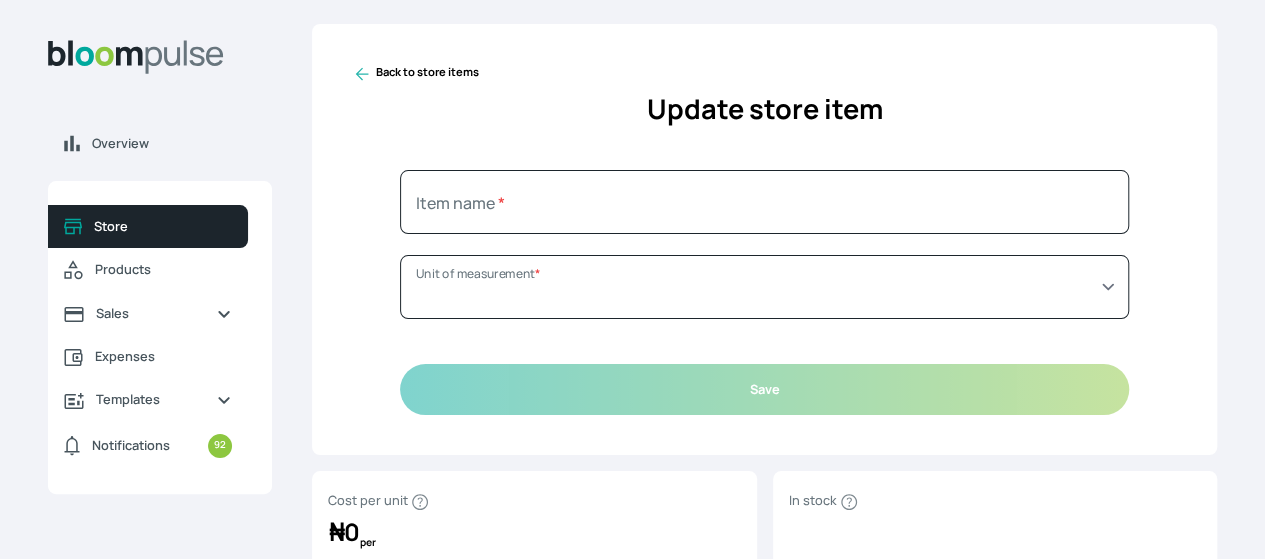 type on "Pine Wood" 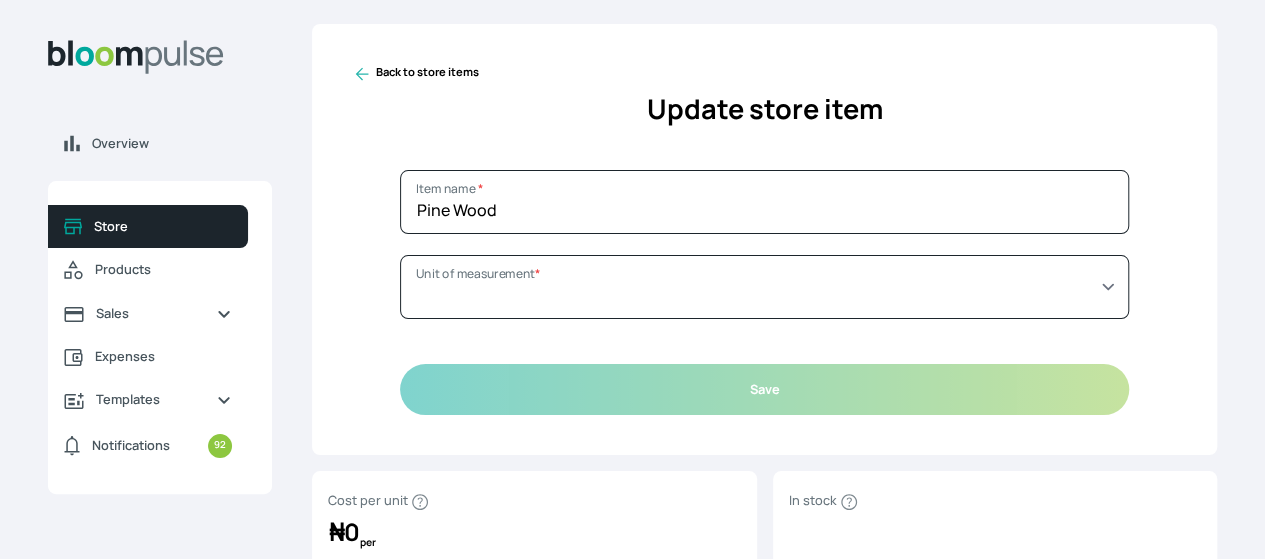 select on "INCH" 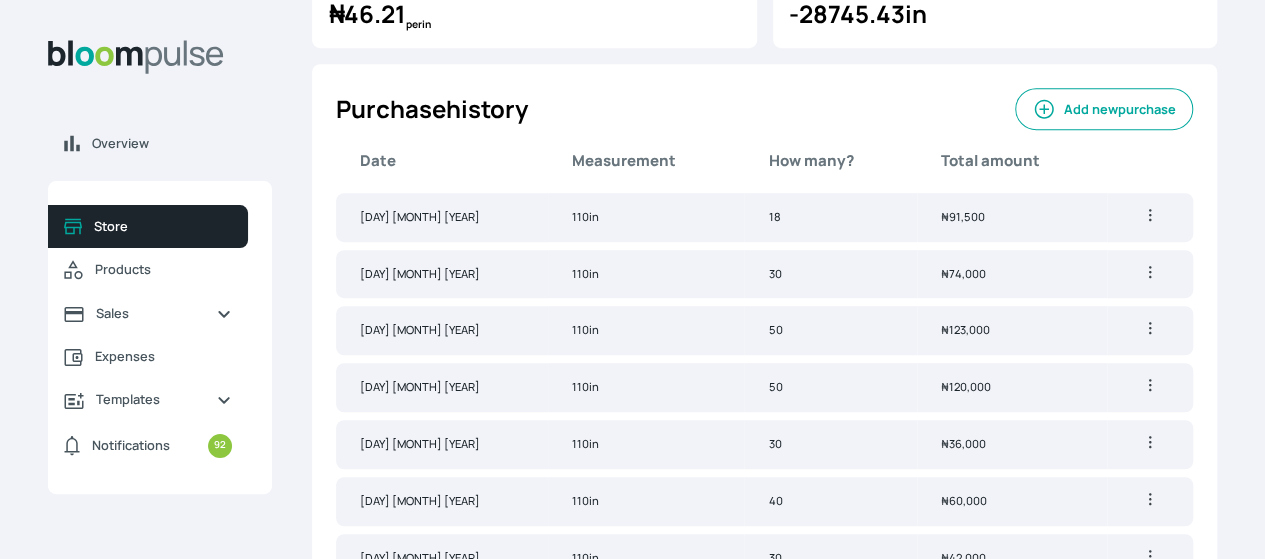scroll, scrollTop: 600, scrollLeft: 0, axis: vertical 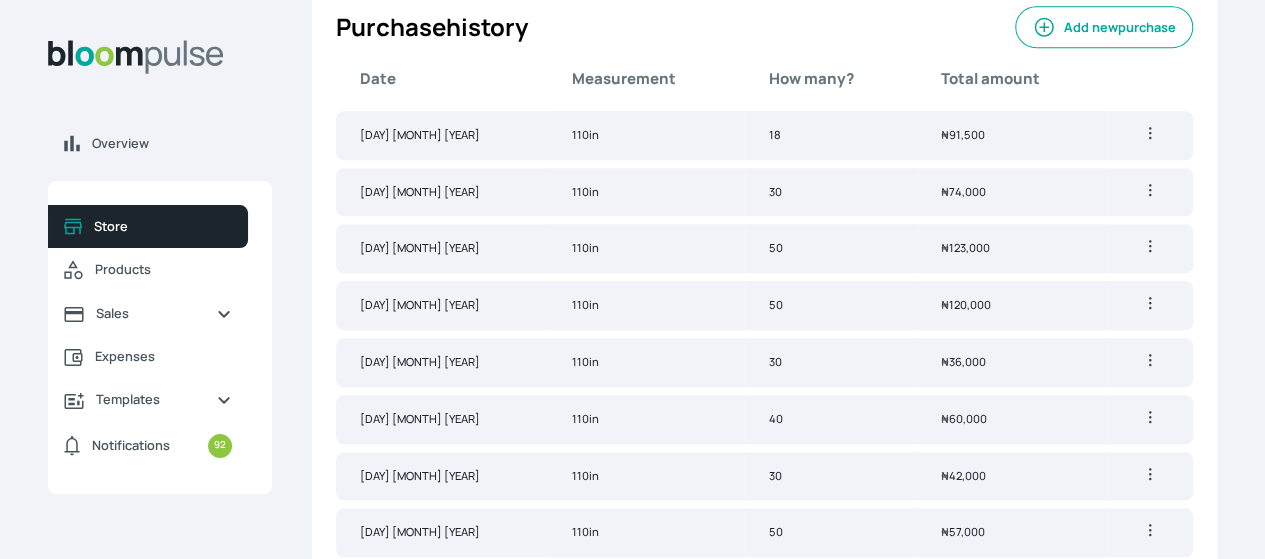 click on "Add new  purchase" at bounding box center (1104, 27) 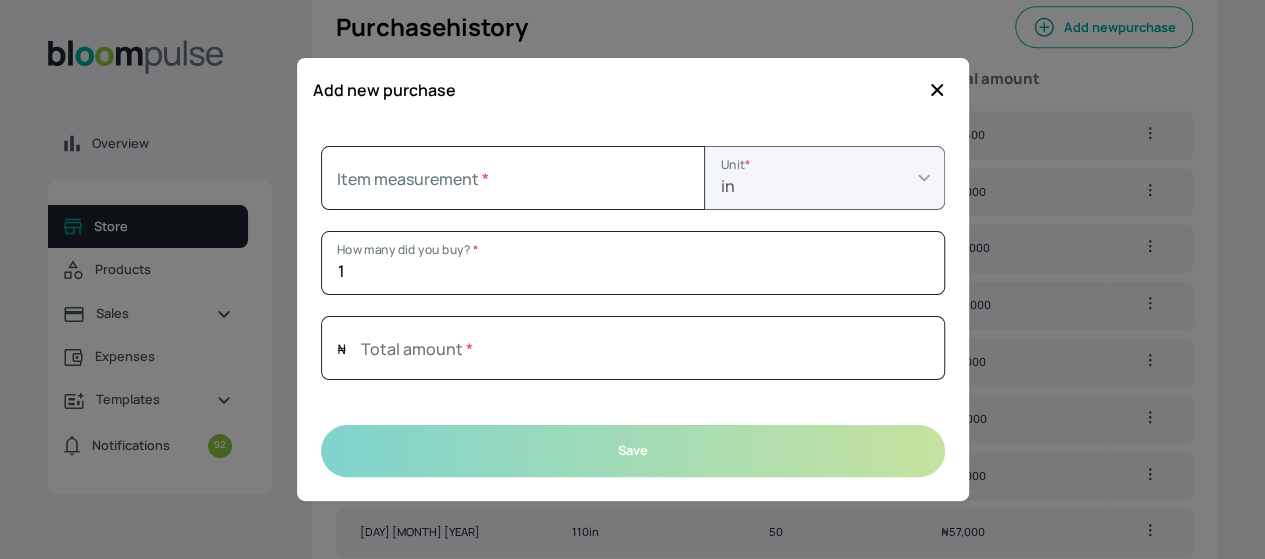 click 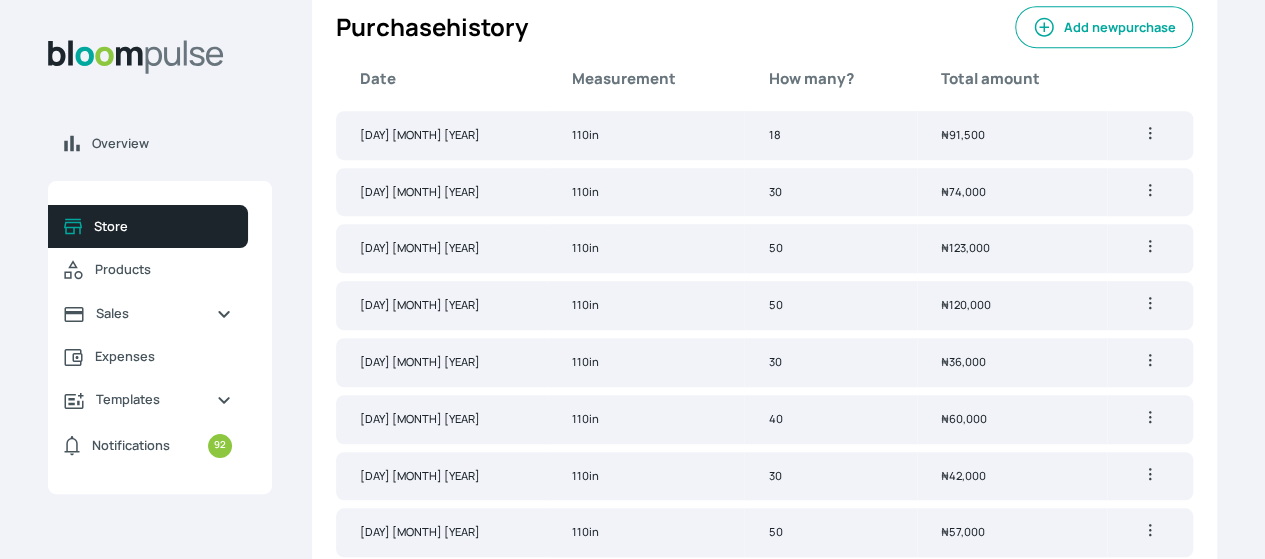 click on "Add new  purchase" at bounding box center (1104, 27) 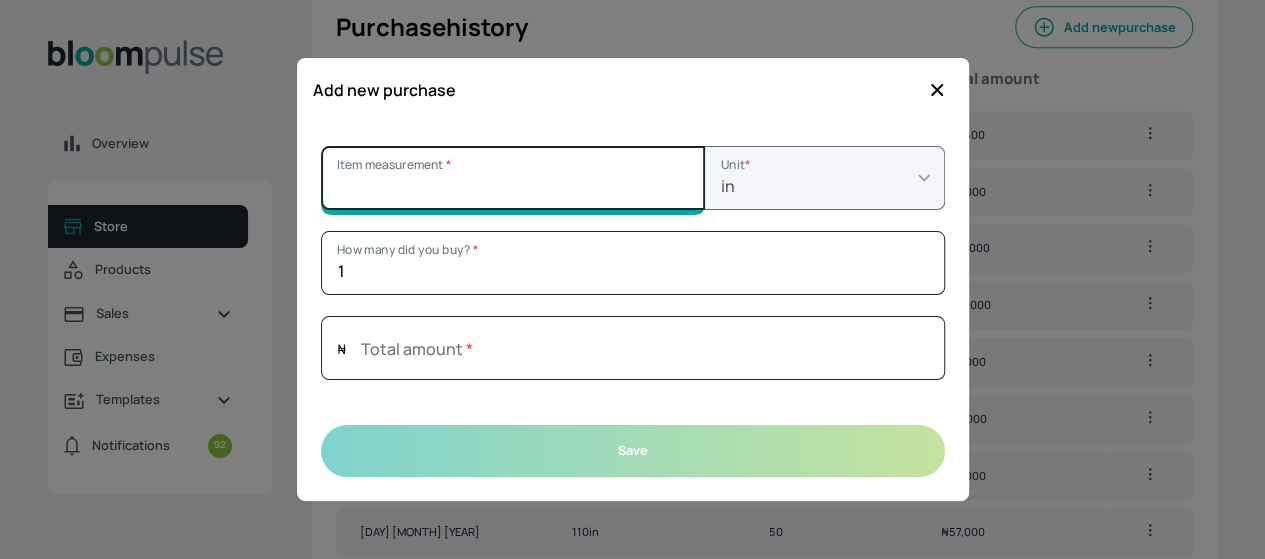 click on "Item measurement    *" at bounding box center (513, 178) 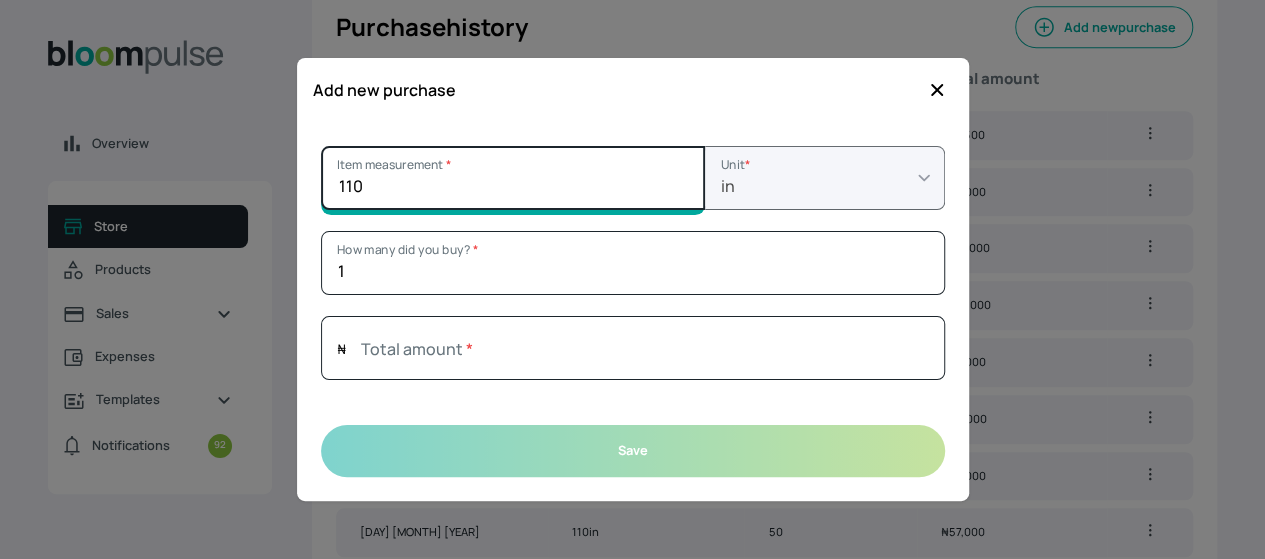 type on "110" 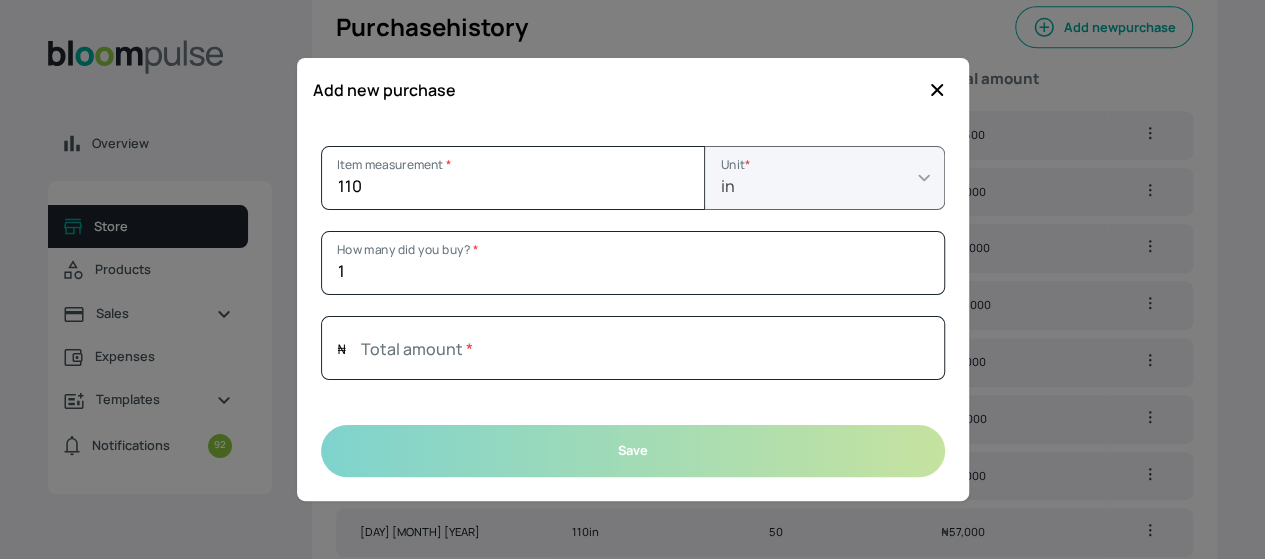 click on "110 Item measurement    * m cm ft in yd Unit  * 1 How many did you buy?    * Total amount    * ₦ Save" at bounding box center (633, 311) 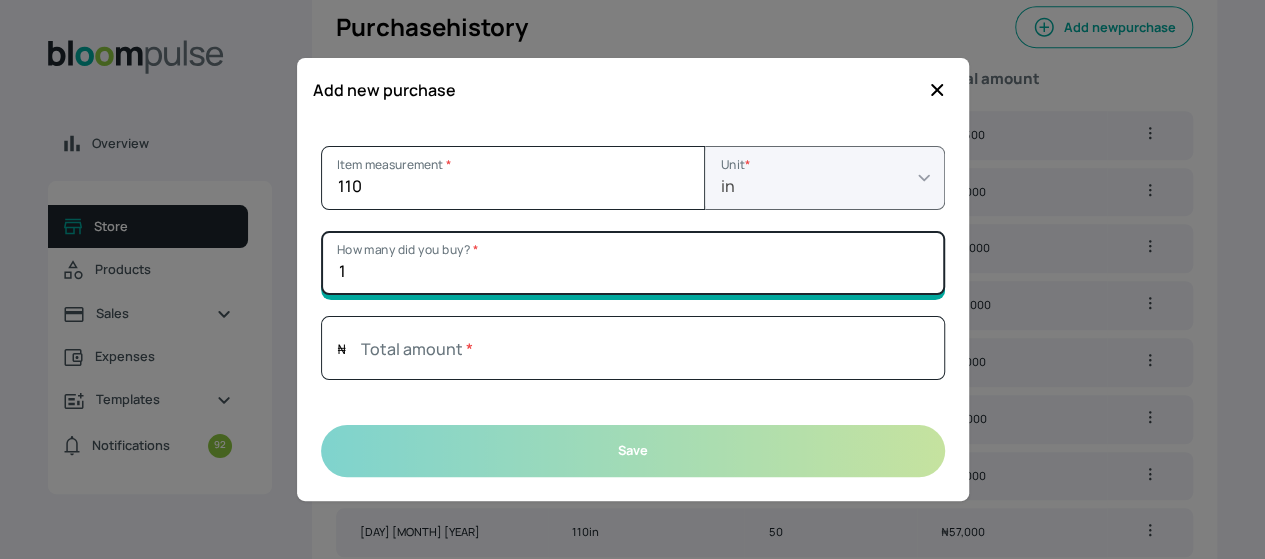 click on "1" at bounding box center (633, 263) 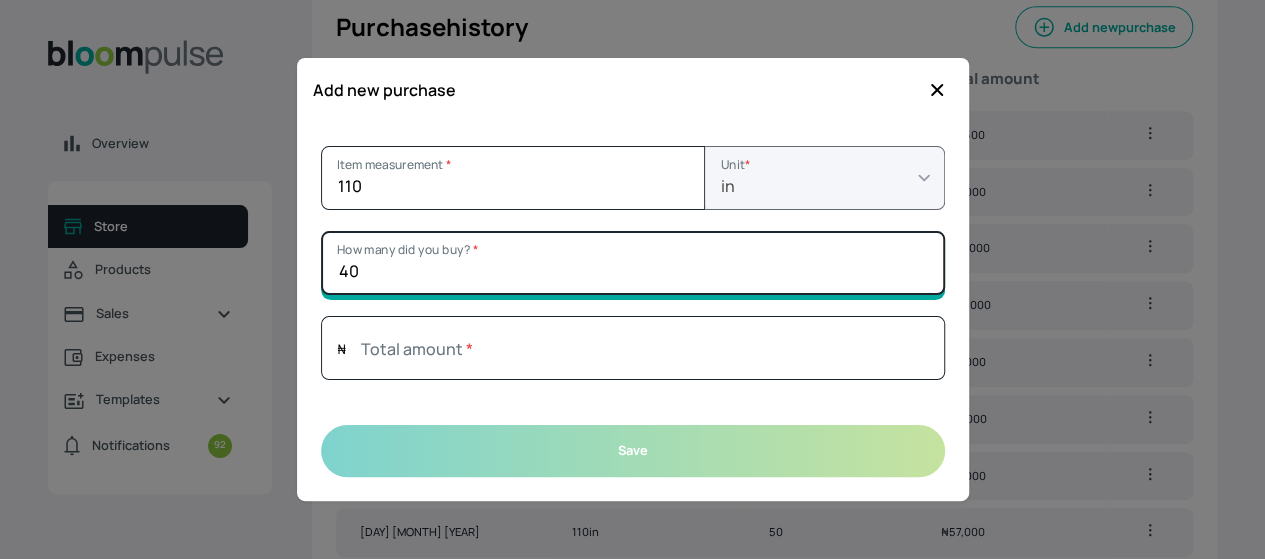 type on "40" 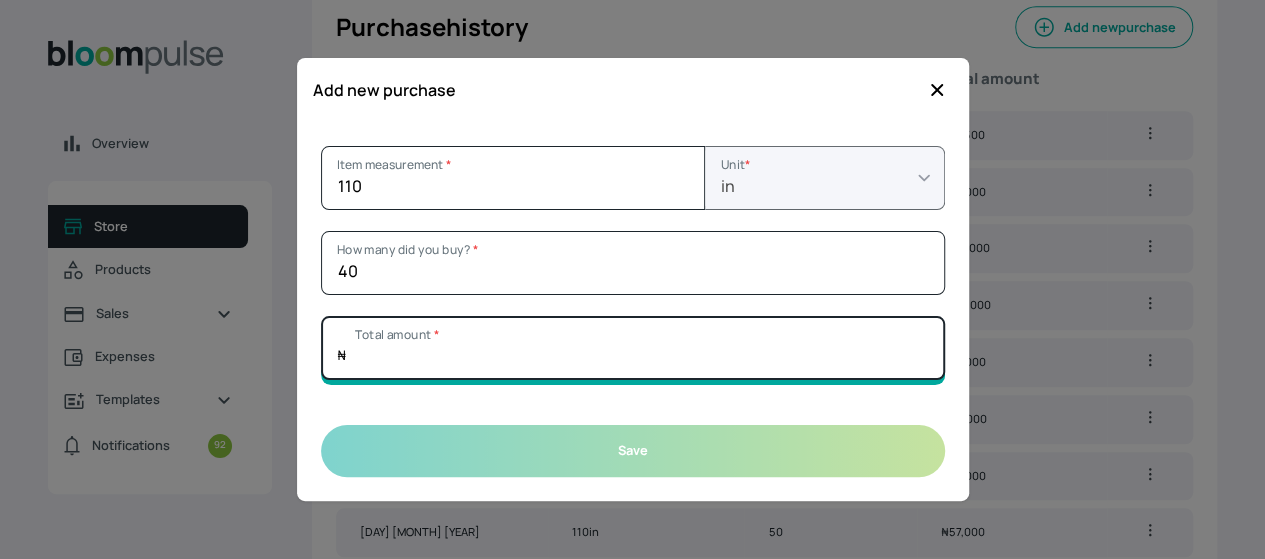 click on "Total amount    *" at bounding box center (633, 348) 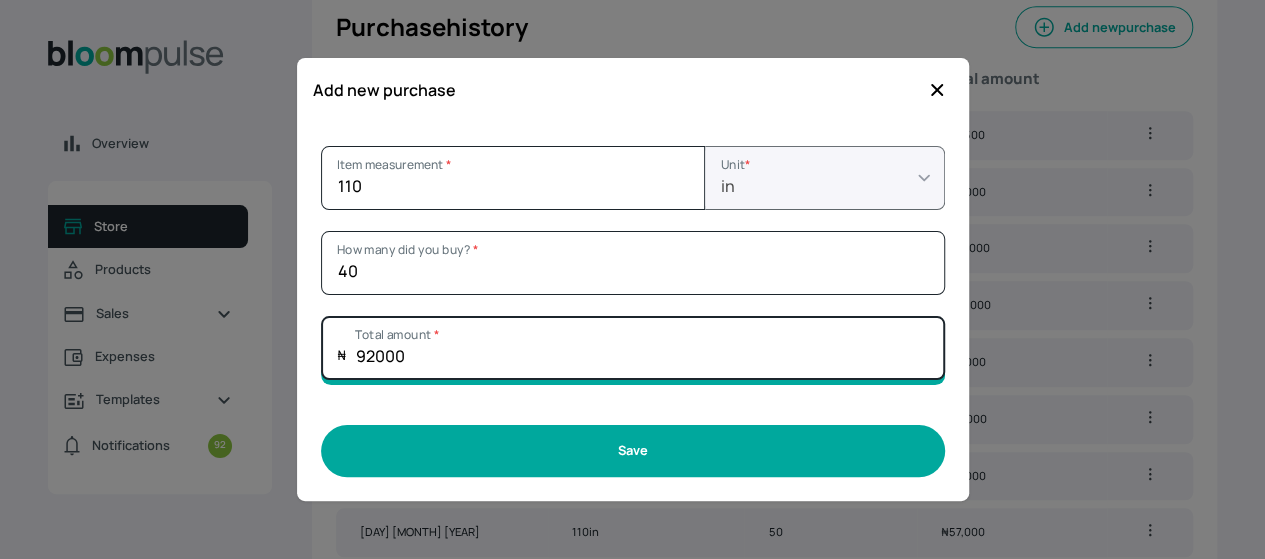 type on "92000" 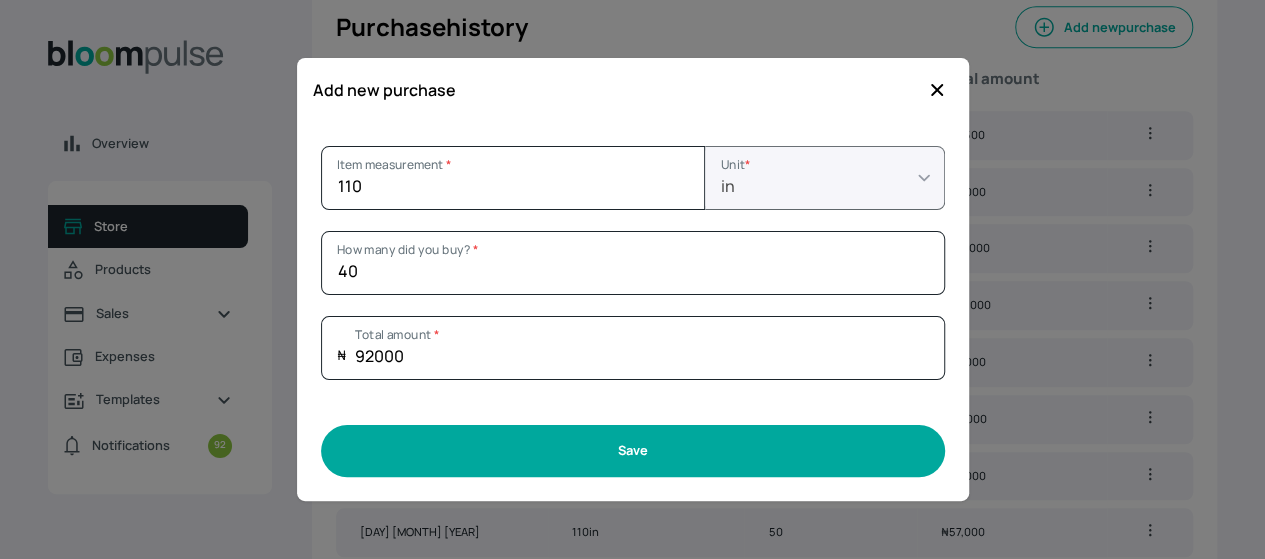 click on "Save" at bounding box center [633, 450] 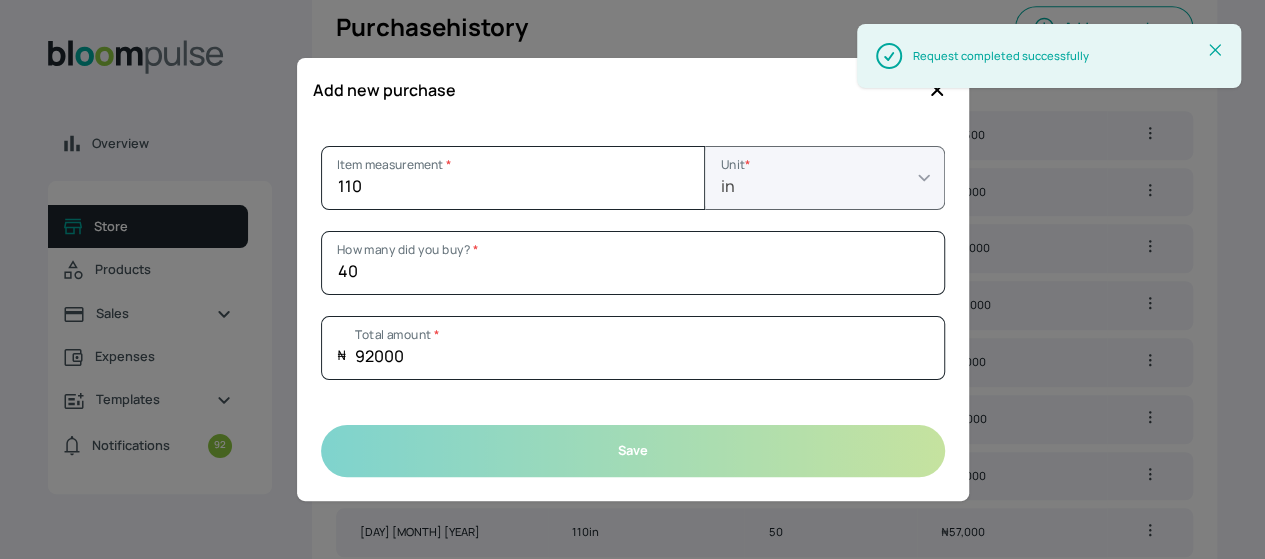 type 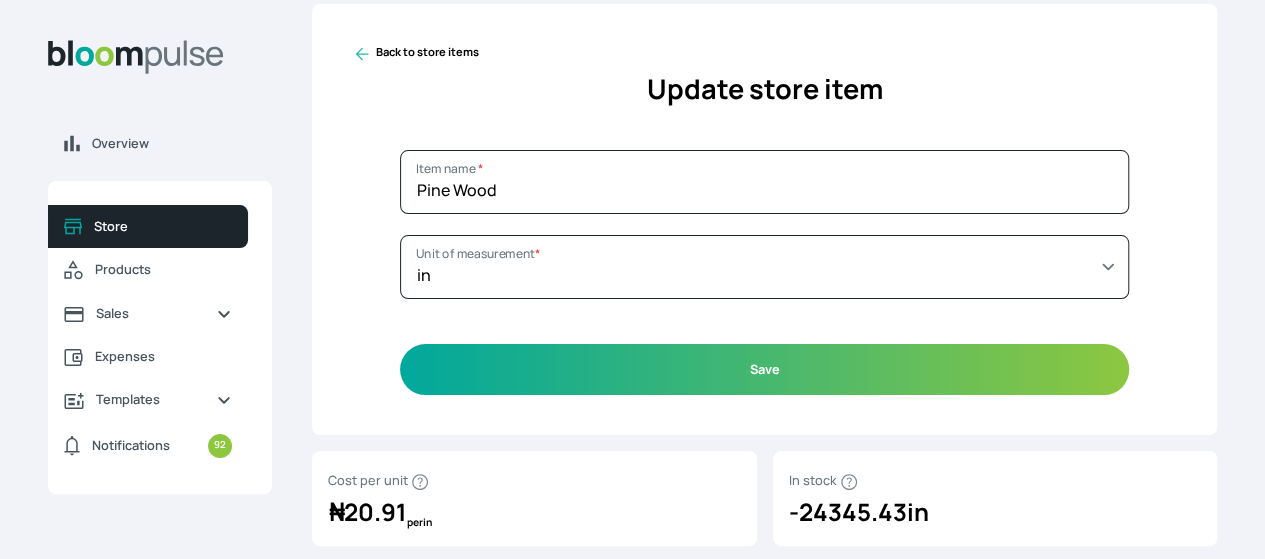 scroll, scrollTop: 0, scrollLeft: 0, axis: both 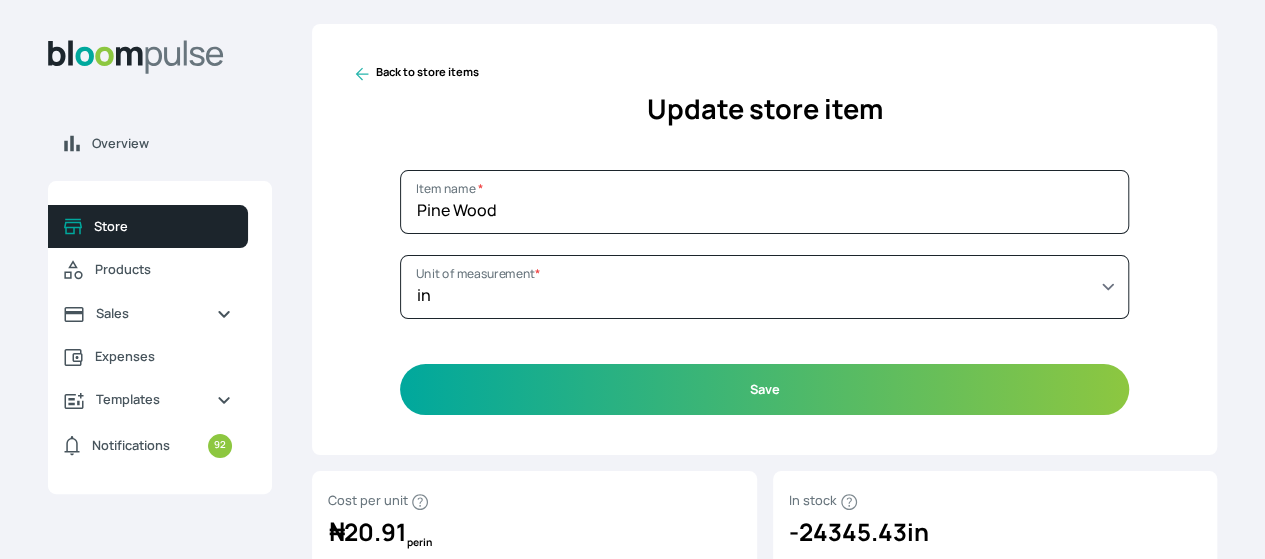 click 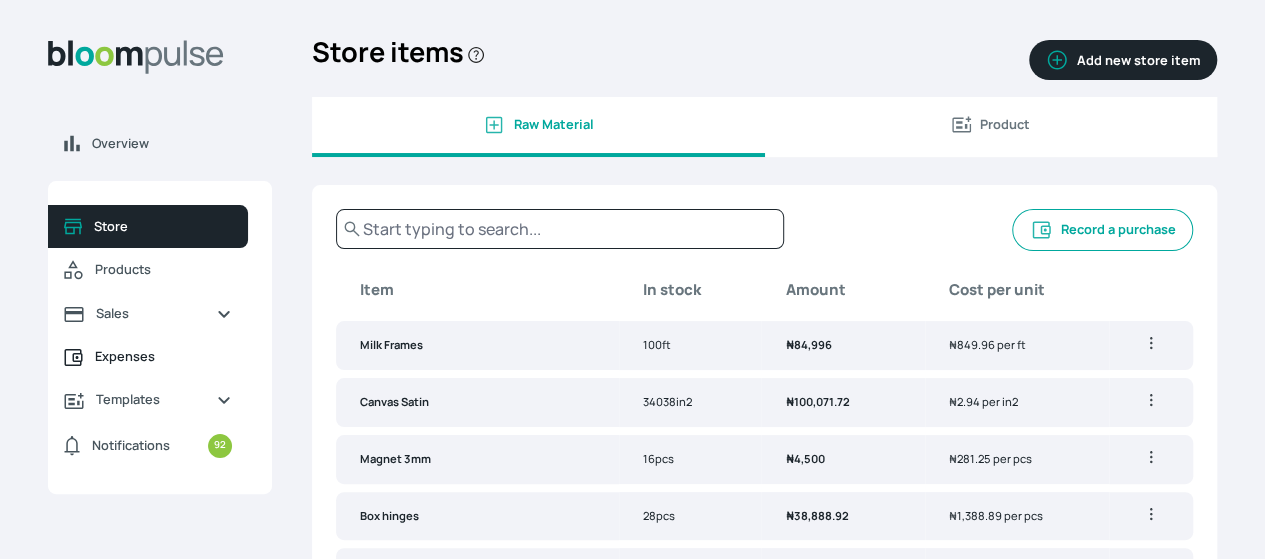 click on "Expenses" at bounding box center (163, 356) 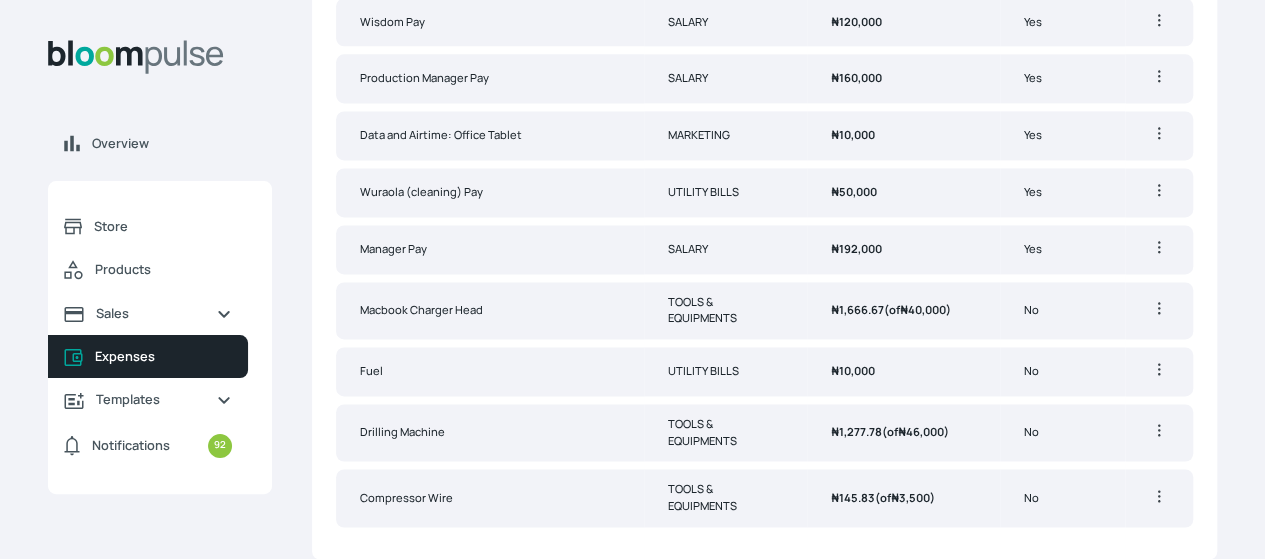 scroll, scrollTop: 1418, scrollLeft: 0, axis: vertical 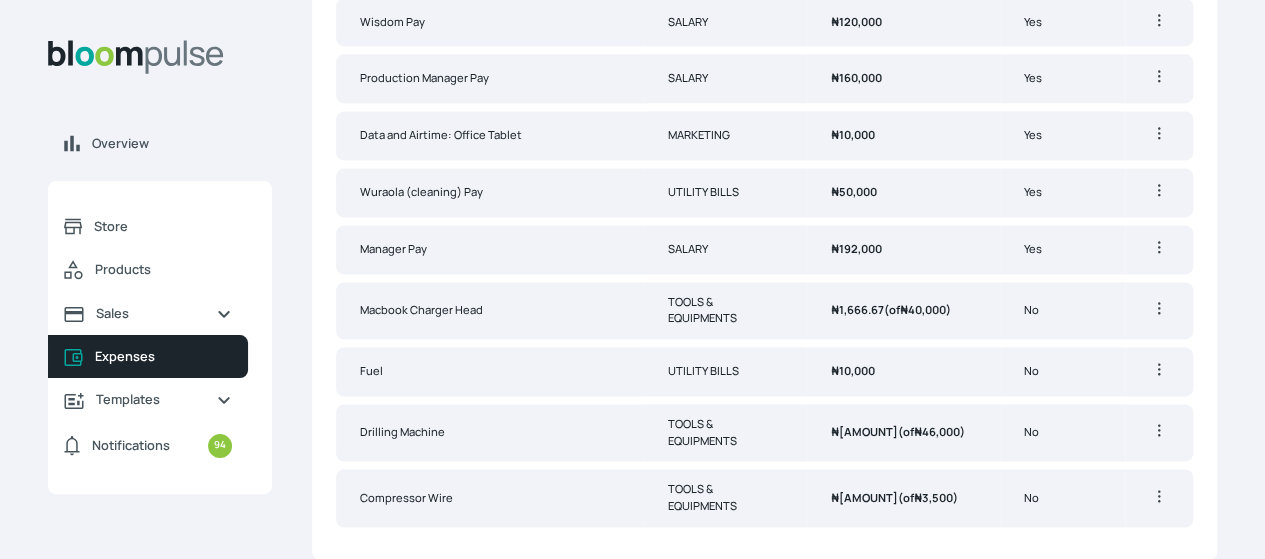 click on "[CURRENCY] [AMOUNT]" at bounding box center [864, 431] 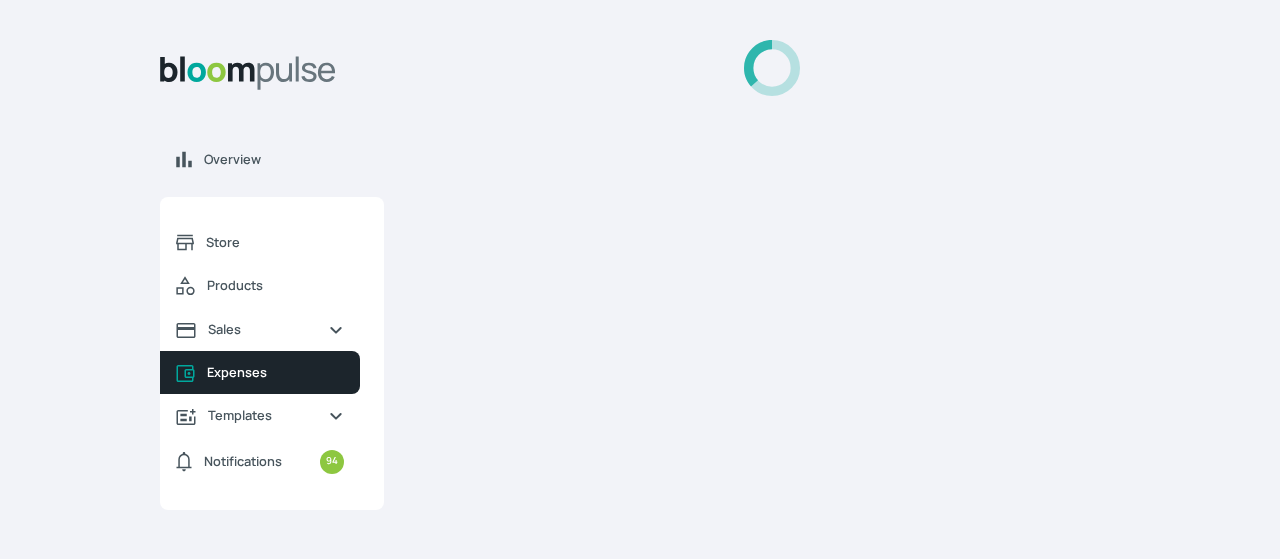 select on "THREE_YEARS" 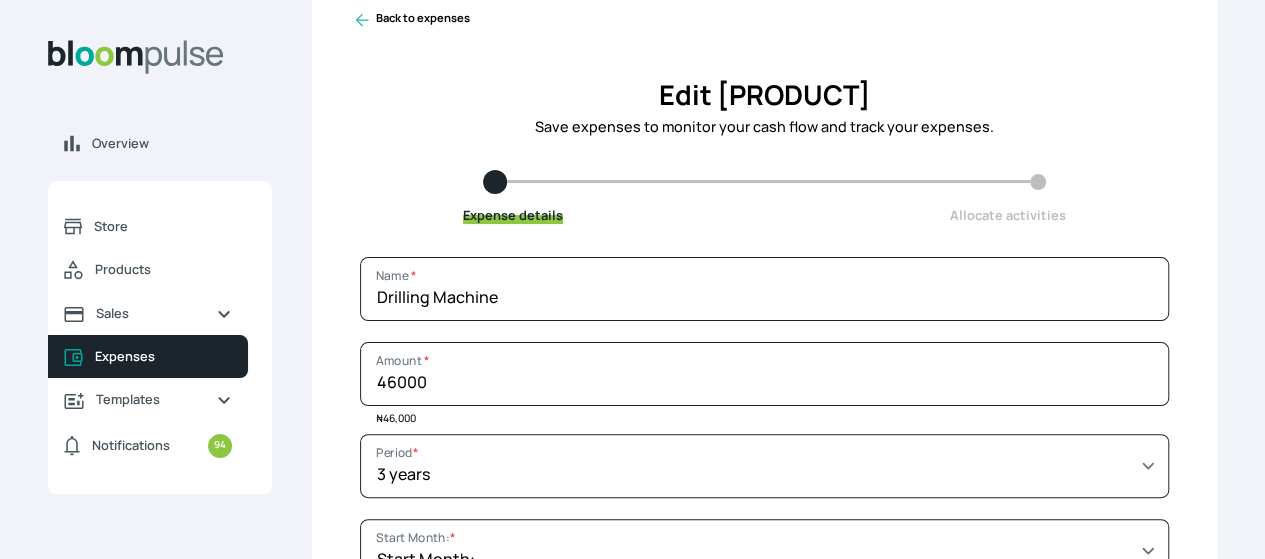 scroll, scrollTop: 0, scrollLeft: 0, axis: both 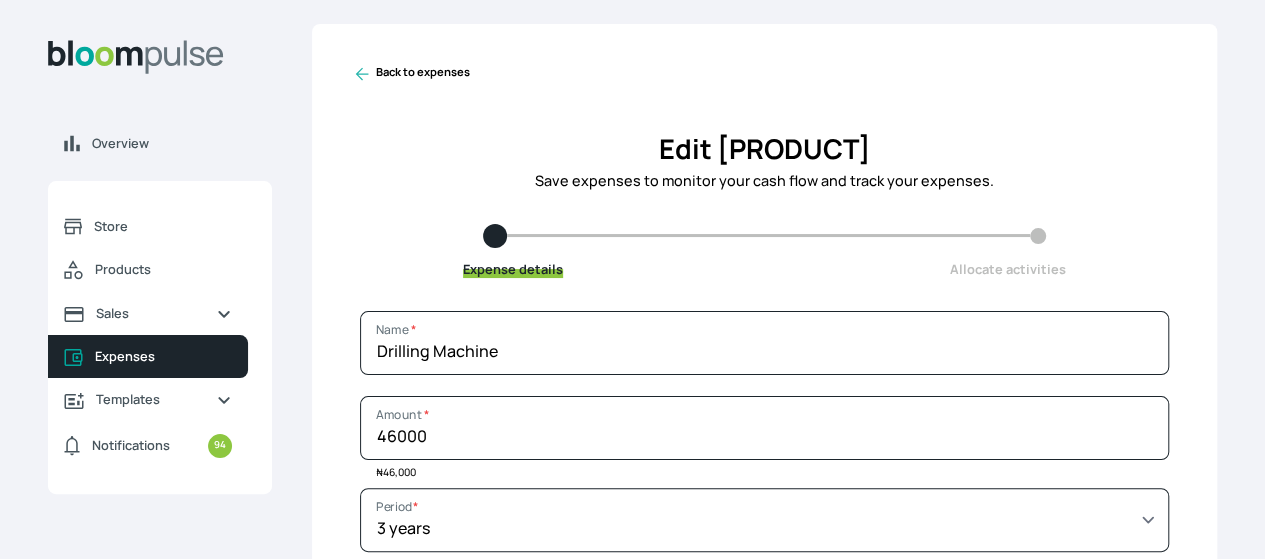 click 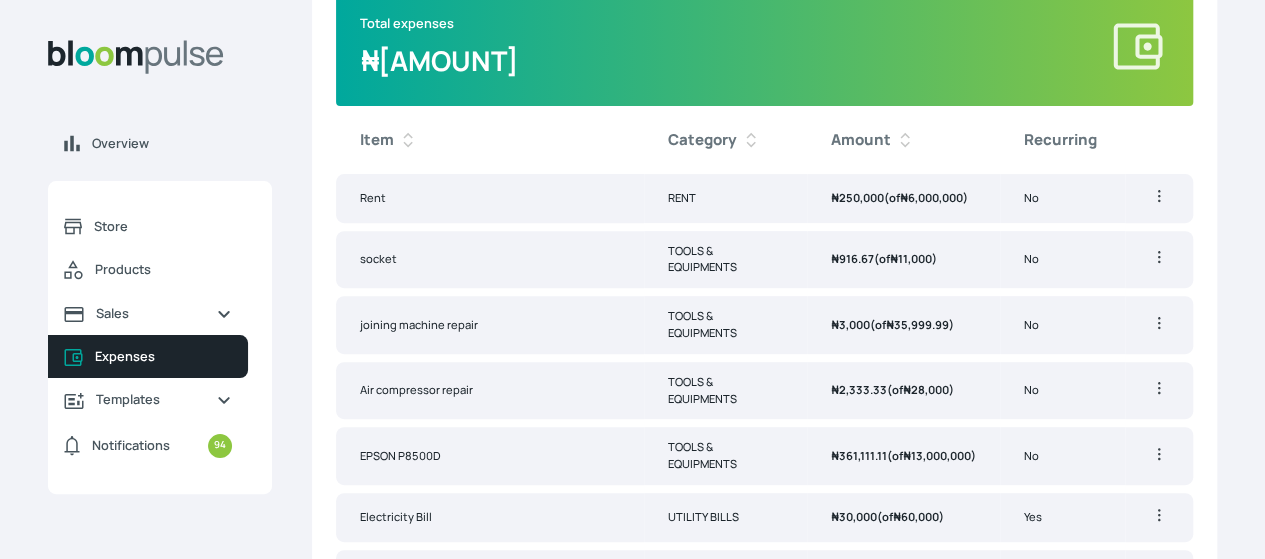 scroll, scrollTop: 0, scrollLeft: 0, axis: both 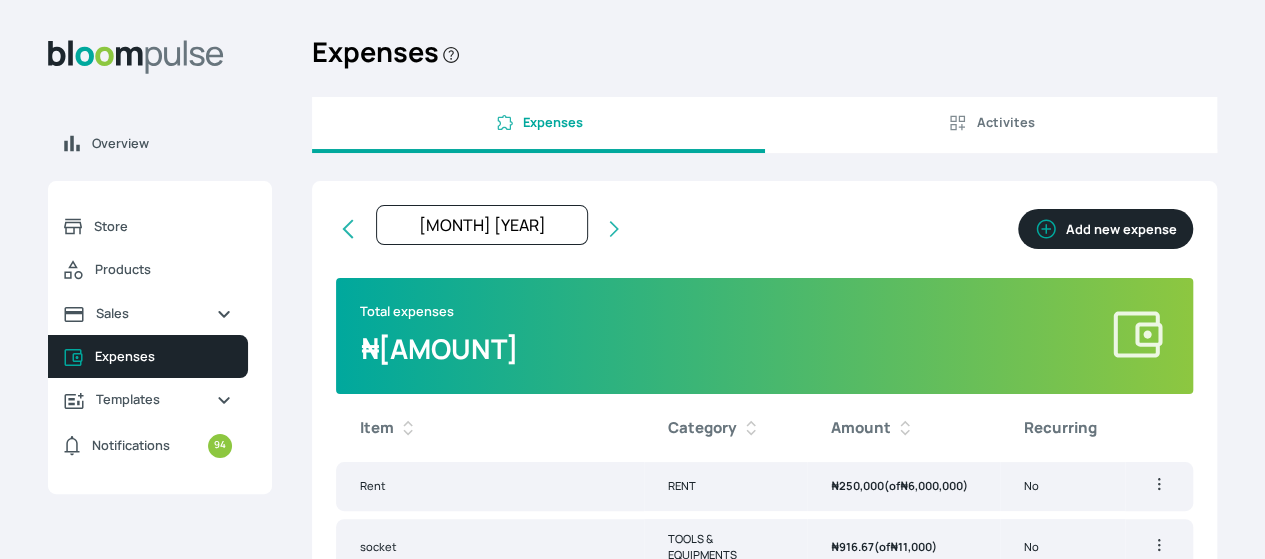 click on "Activites" at bounding box center [1005, 122] 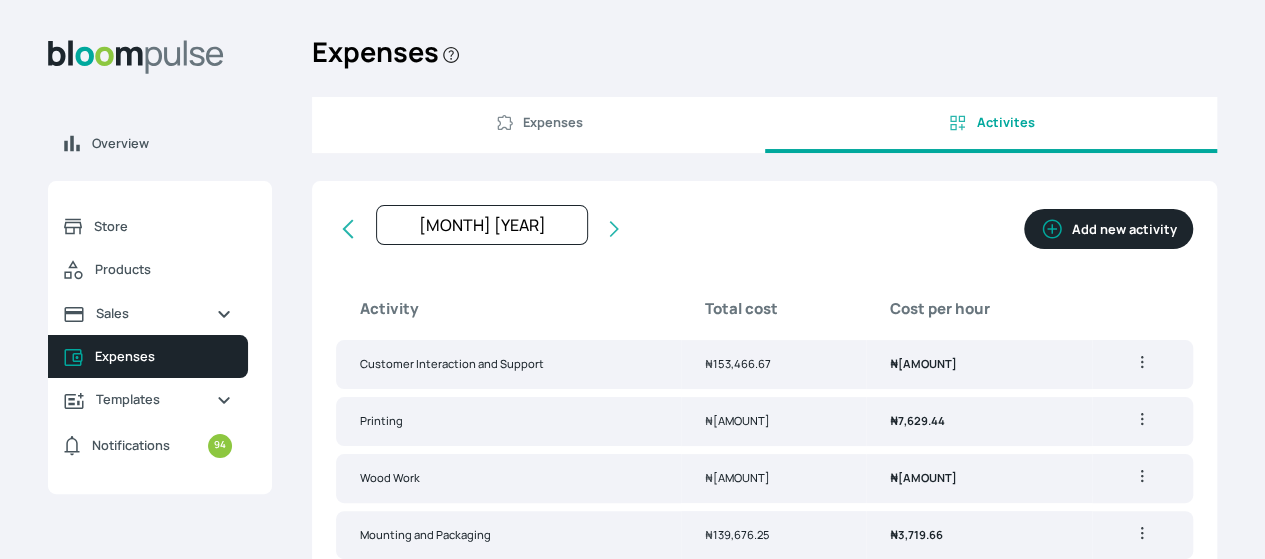 click on "Expenses" at bounding box center [538, 125] 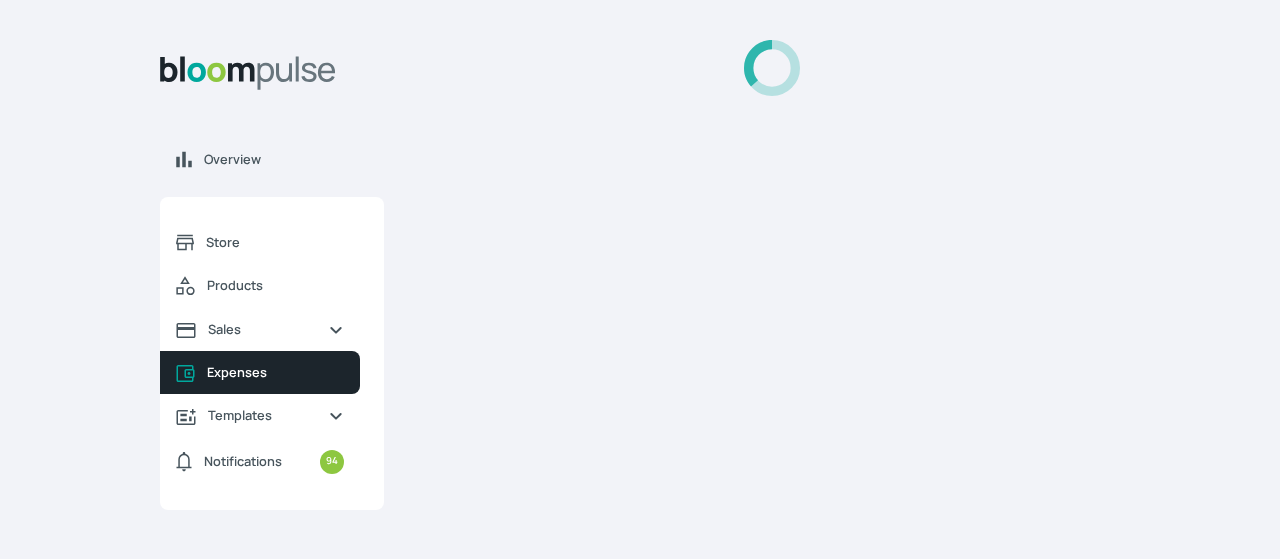 select on "THREE_YEARS" 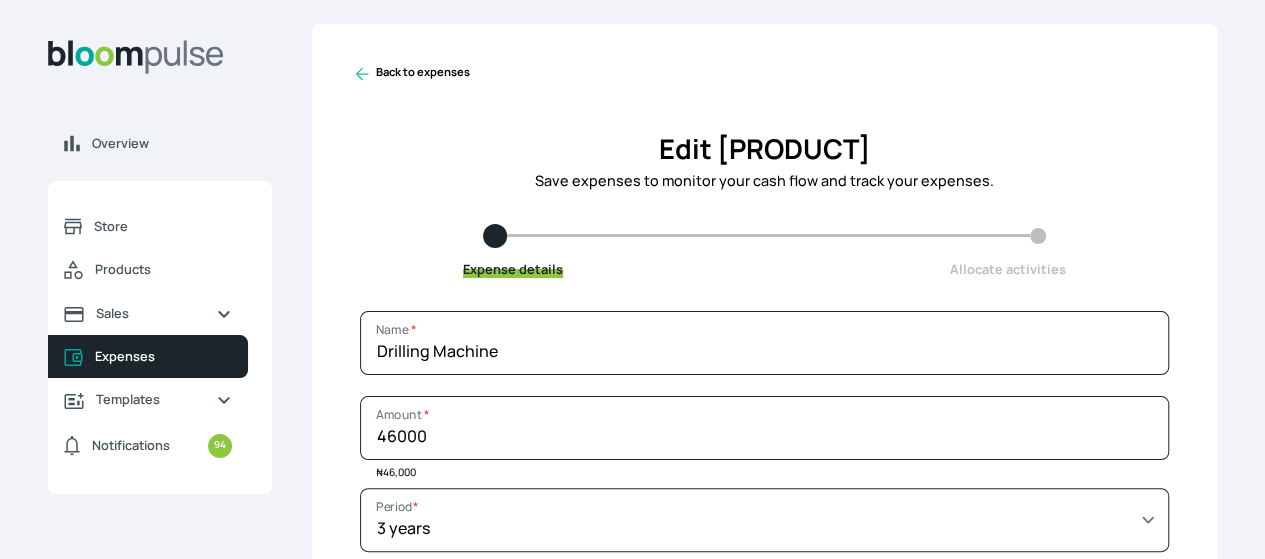 click 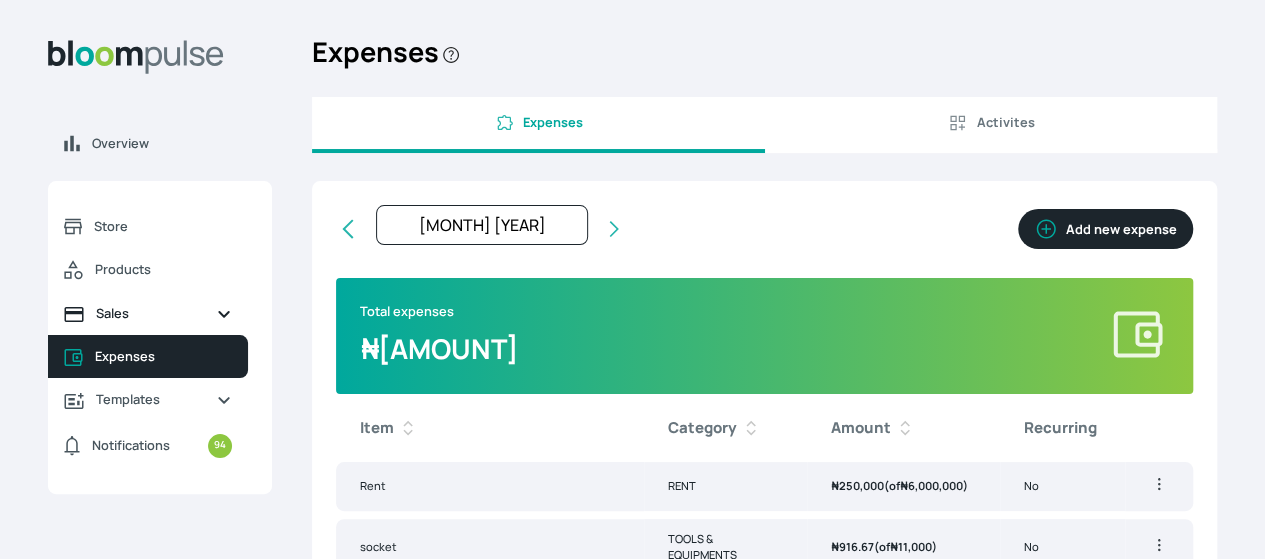 click on "Sales" at bounding box center (148, 313) 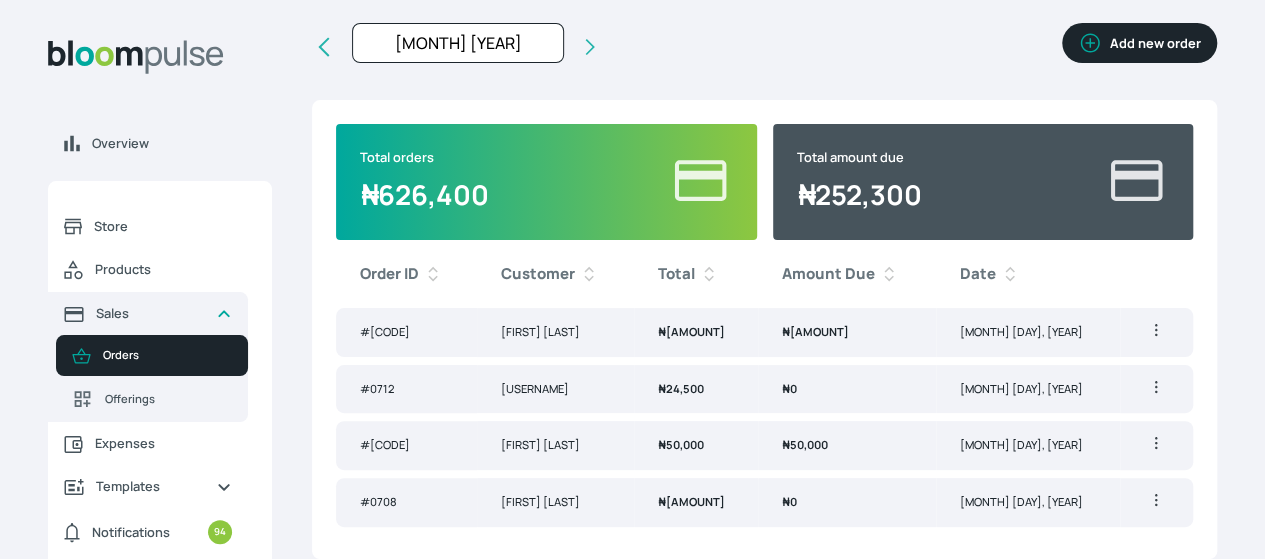 scroll, scrollTop: 141, scrollLeft: 0, axis: vertical 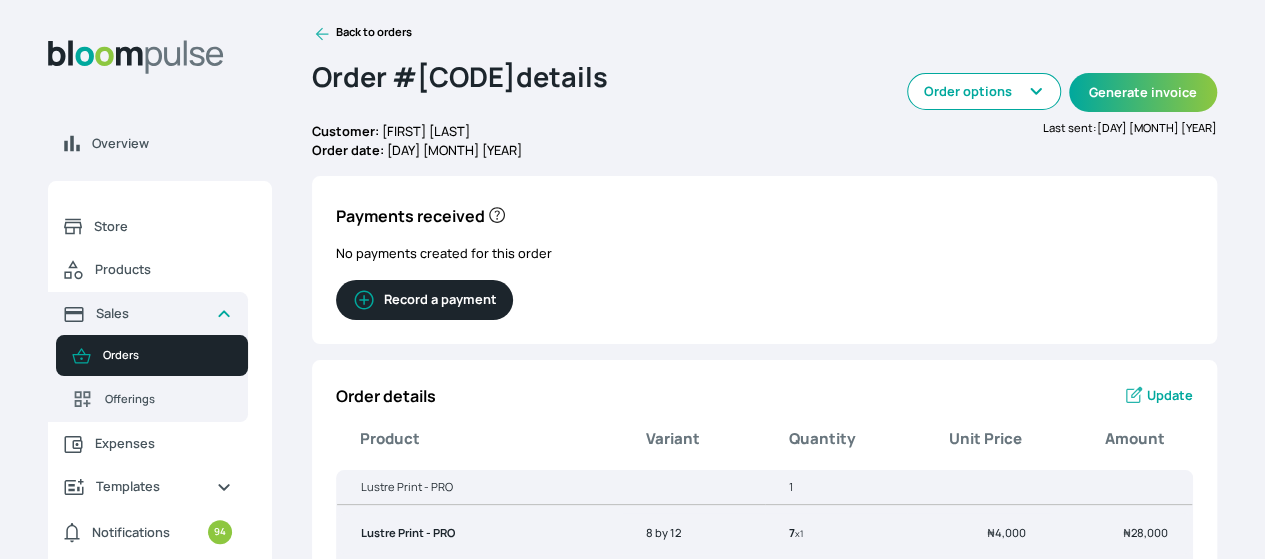 click 